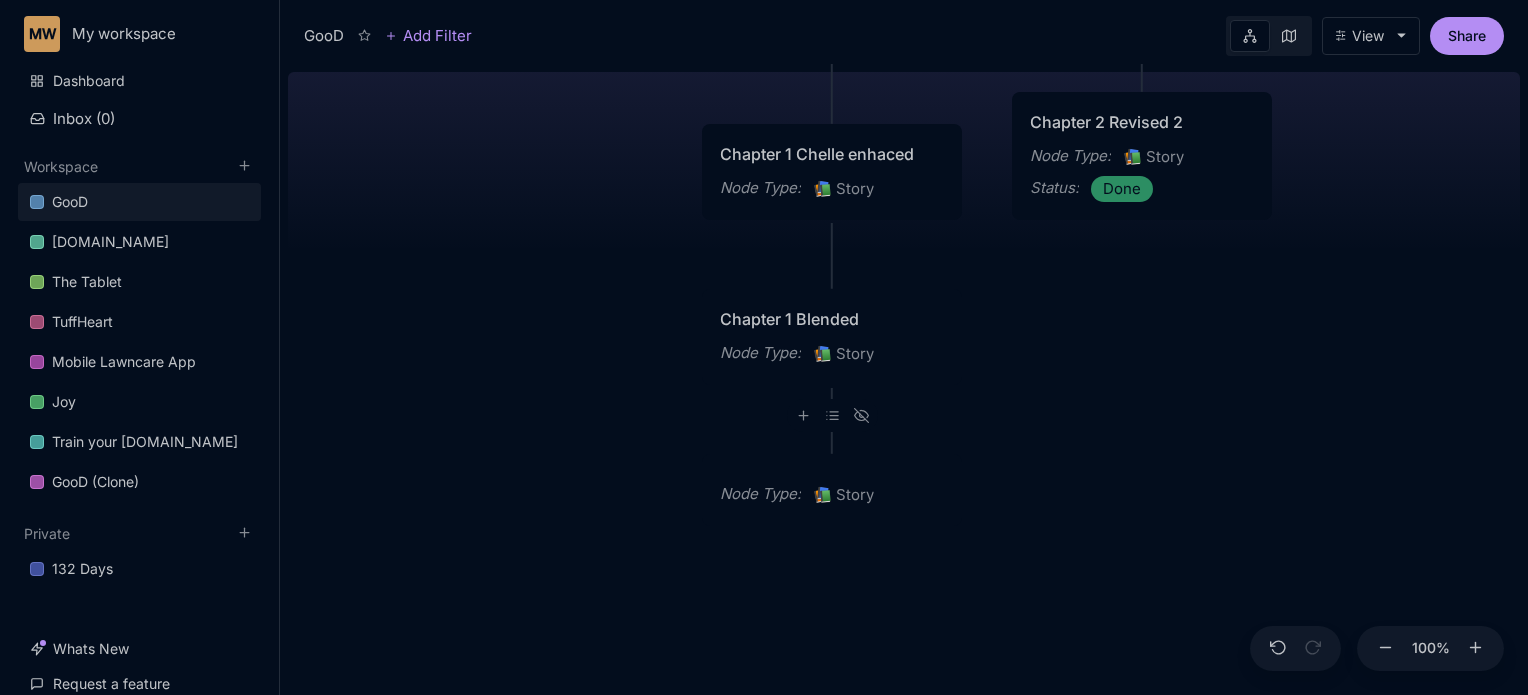 scroll, scrollTop: 0, scrollLeft: 0, axis: both 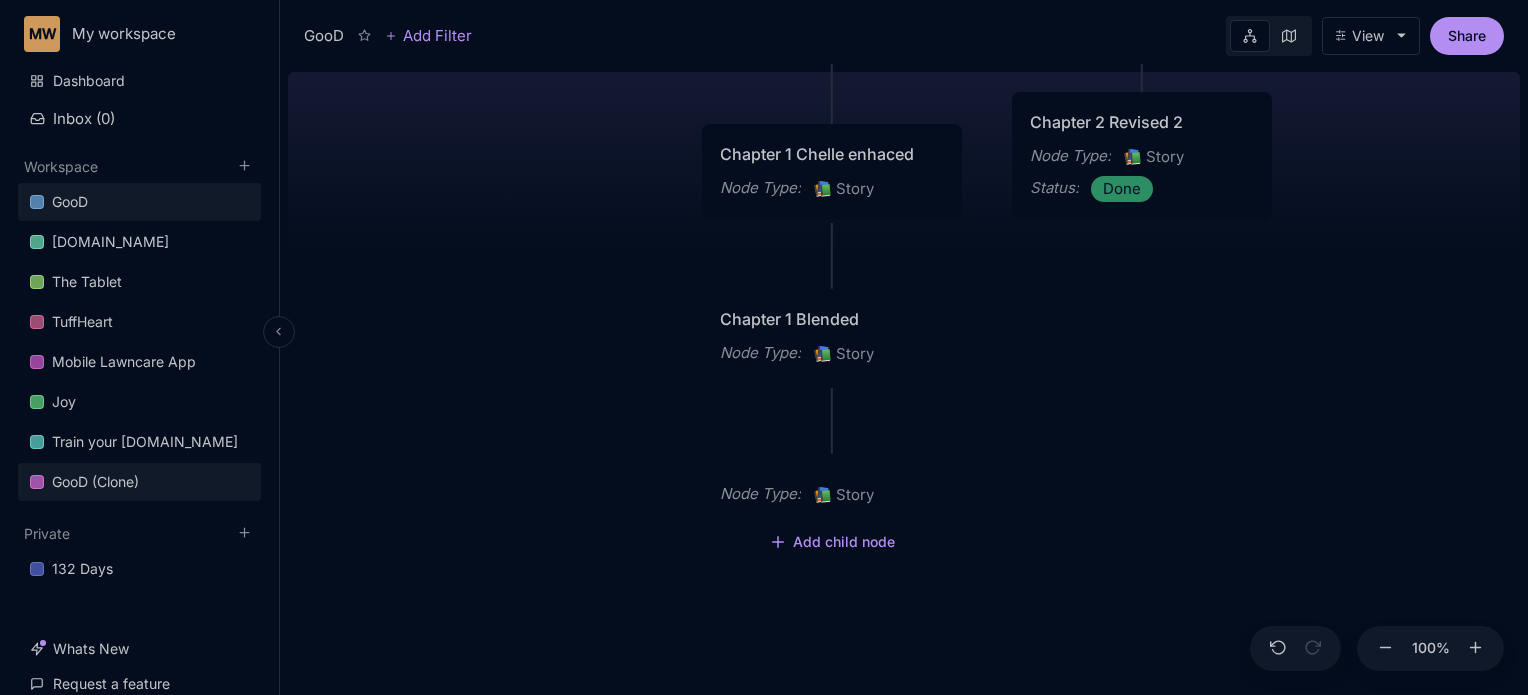 click on "GooD (Clone)" at bounding box center (95, 482) 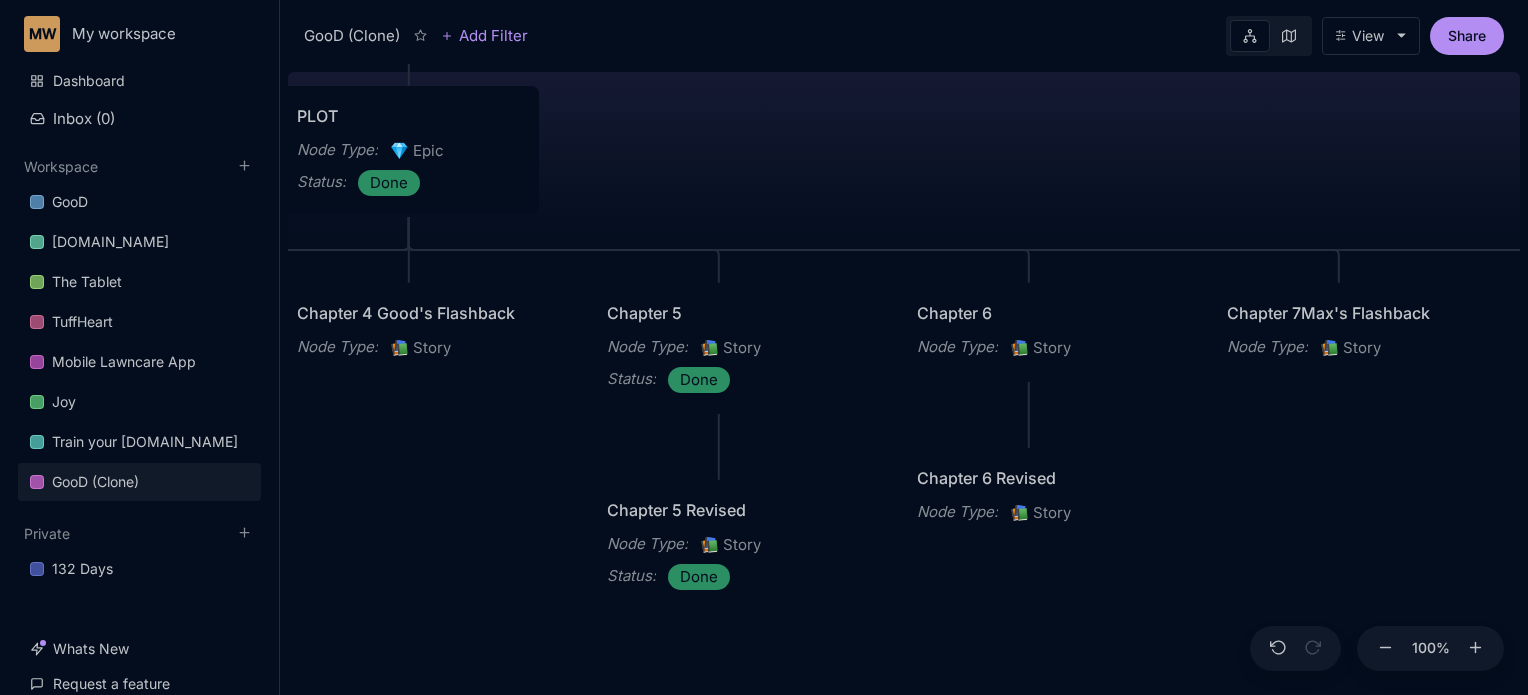 drag, startPoint x: 545, startPoint y: 520, endPoint x: 1535, endPoint y: 154, distance: 1055.4885 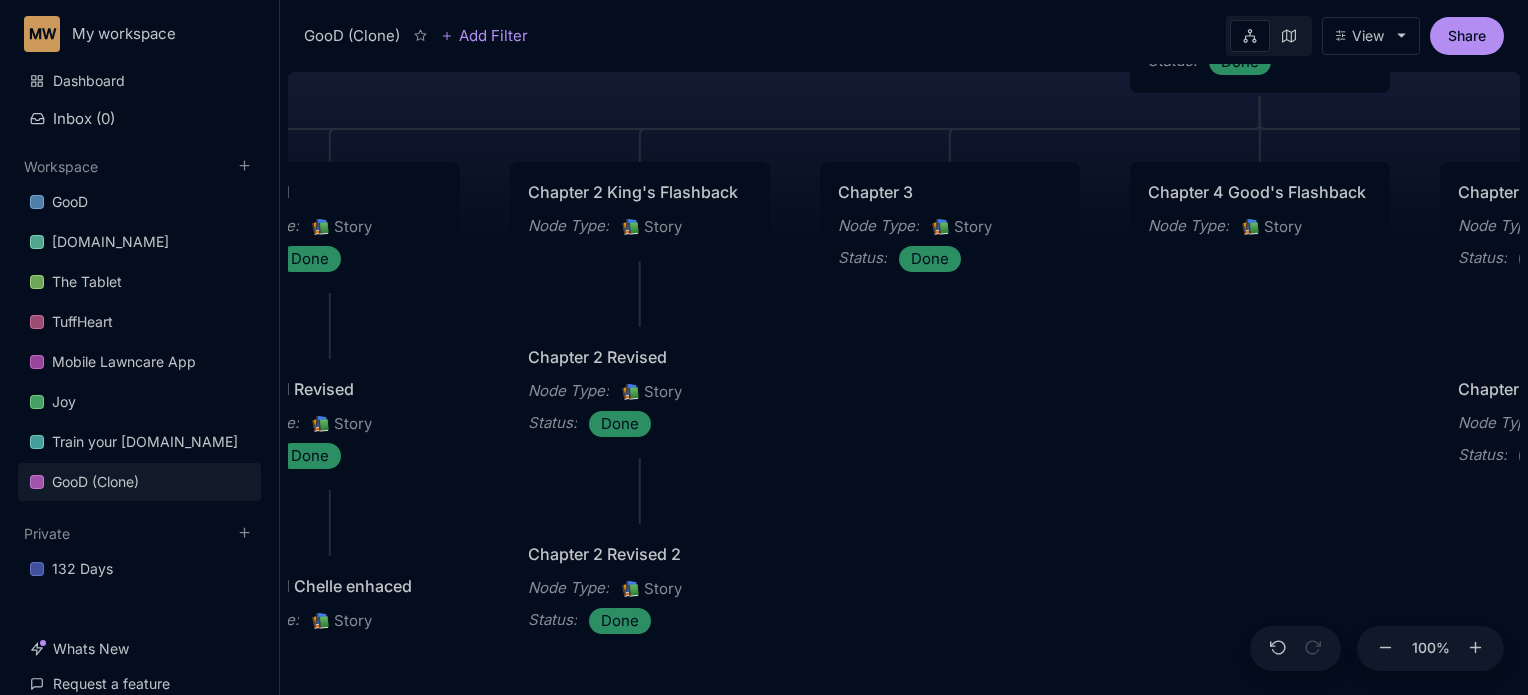 drag, startPoint x: 464, startPoint y: 454, endPoint x: 1264, endPoint y: 359, distance: 805.62085 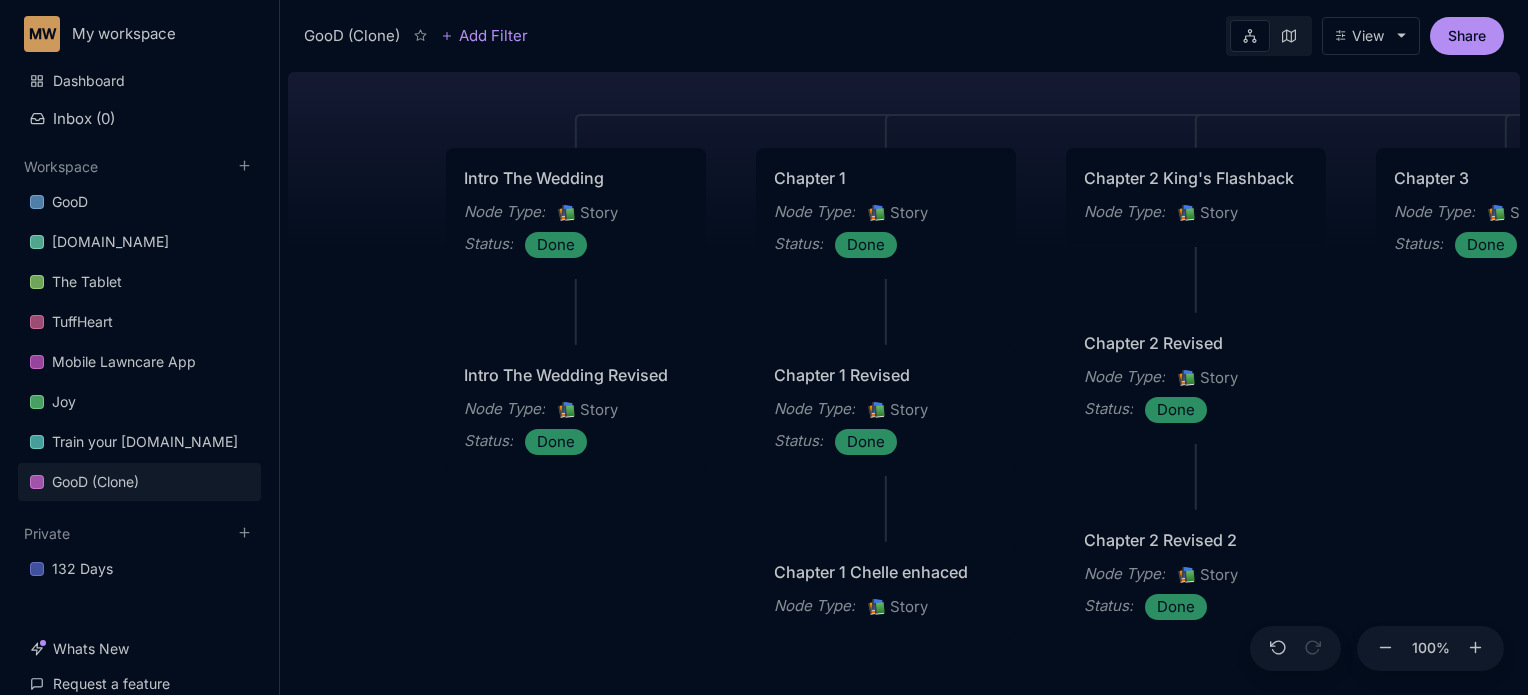 drag, startPoint x: 516, startPoint y: 482, endPoint x: 1032, endPoint y: 479, distance: 516.0087 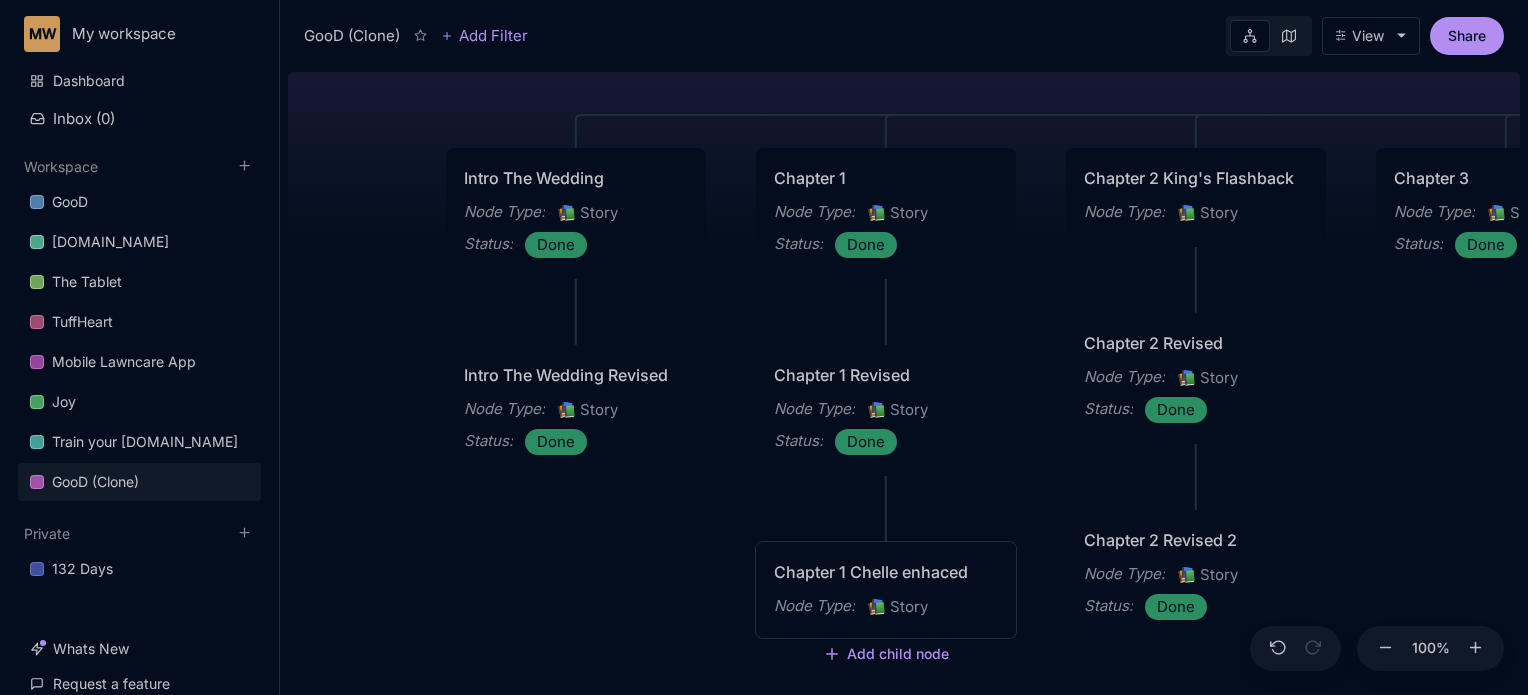click on "Chapter 1 Chelle enhaced Node Type : 📚   Story" at bounding box center (886, 590) 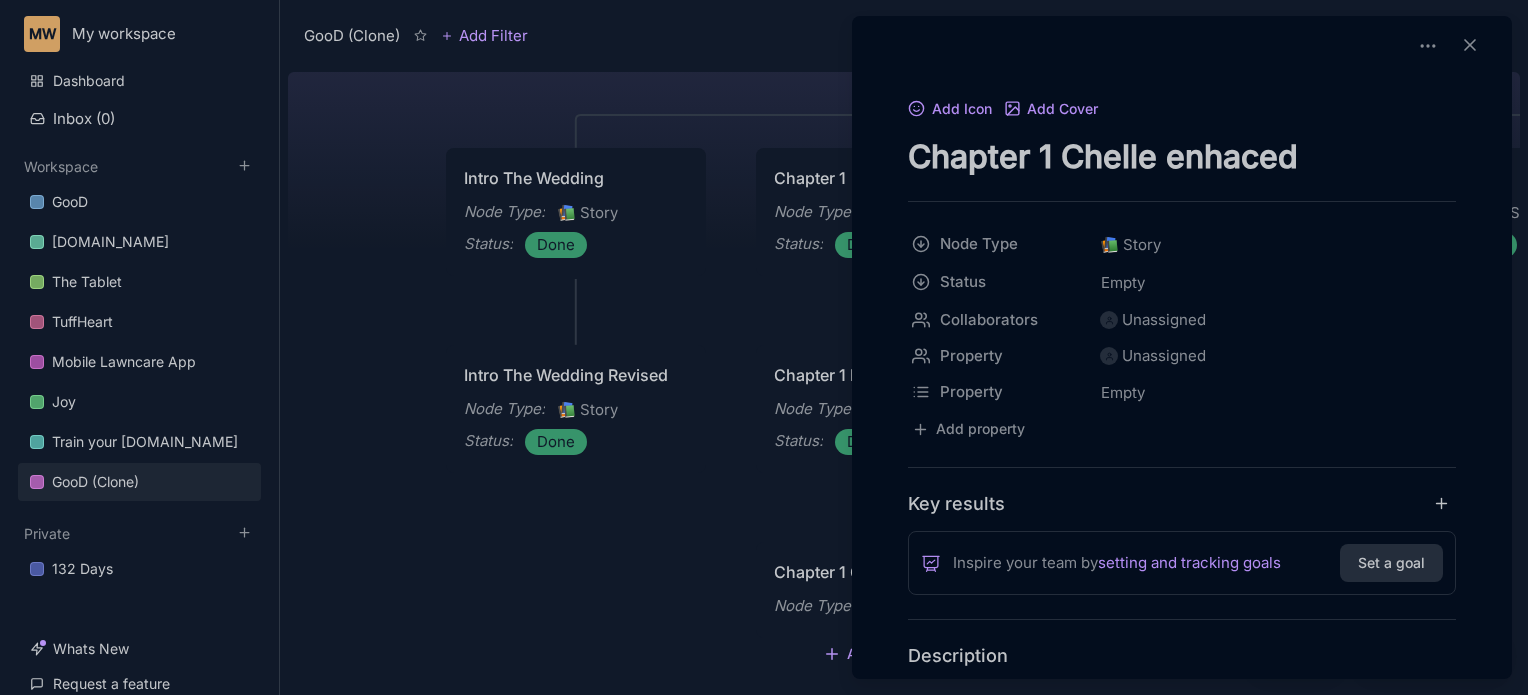 click at bounding box center (764, 347) 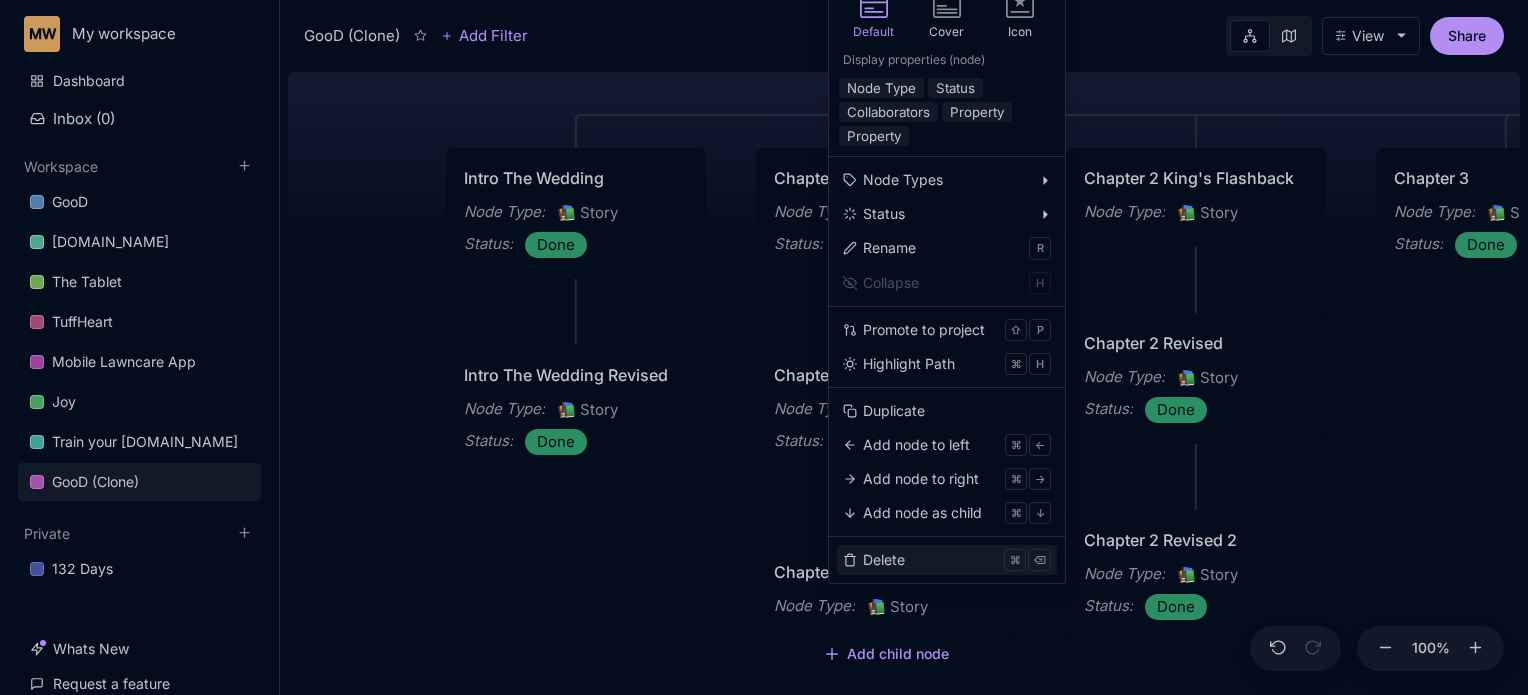 click on "Delete" at bounding box center (884, 560) 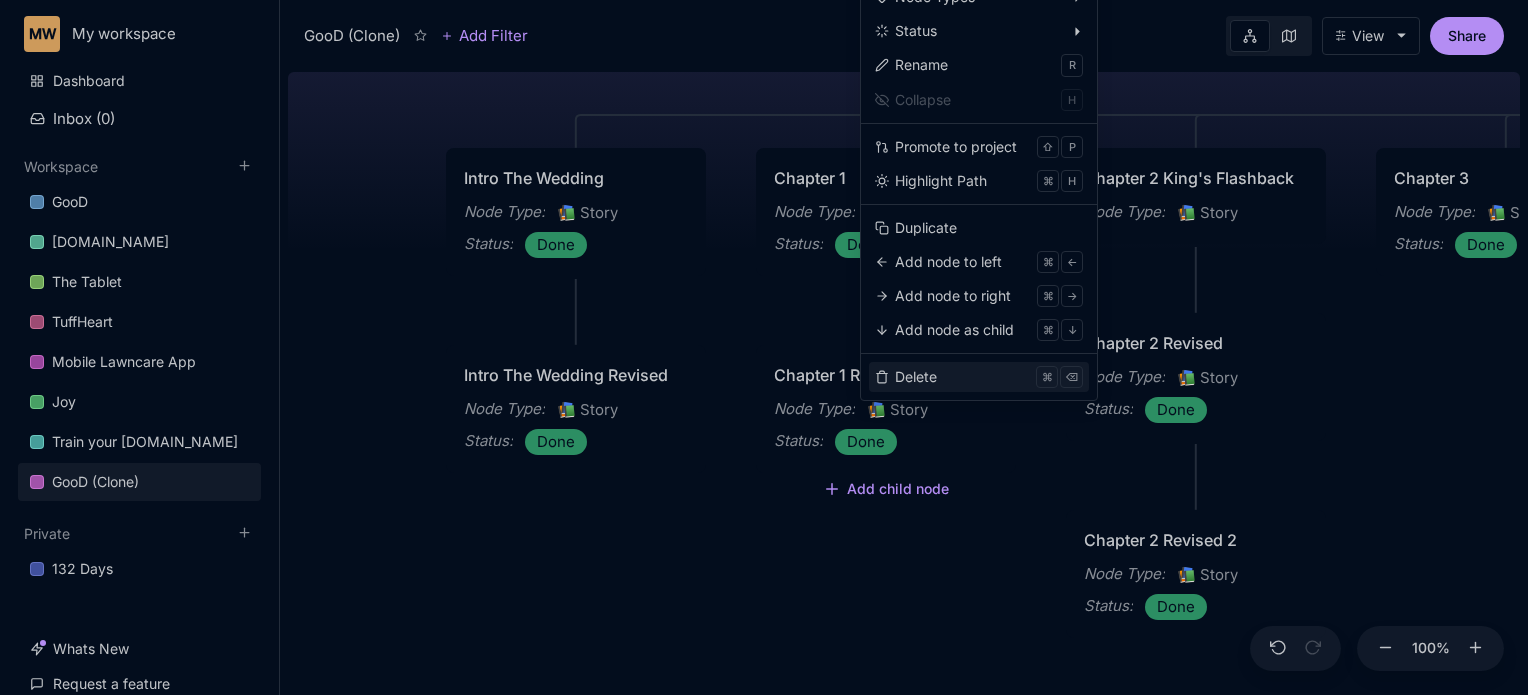 click on "Delete ⌘ ⌫" at bounding box center [979, 377] 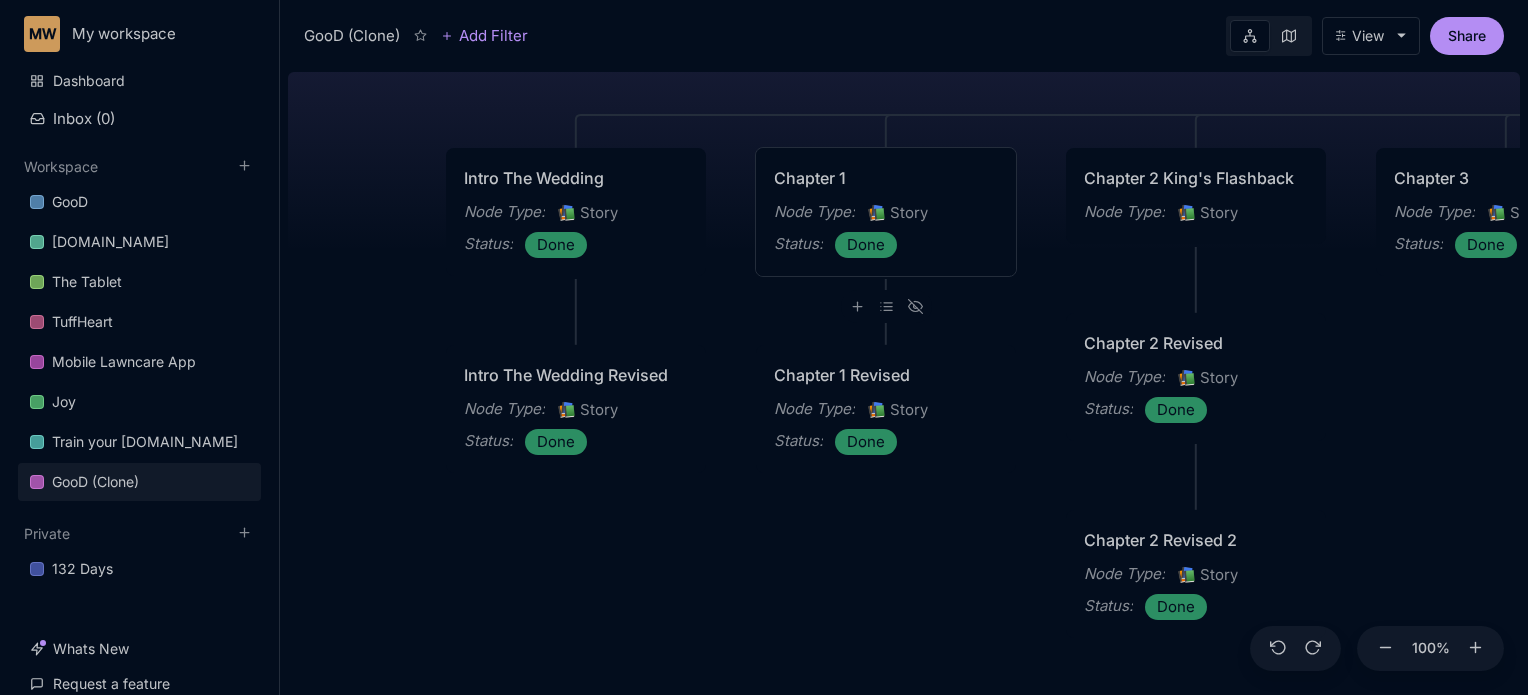 click on "Chapter 1" at bounding box center (886, 178) 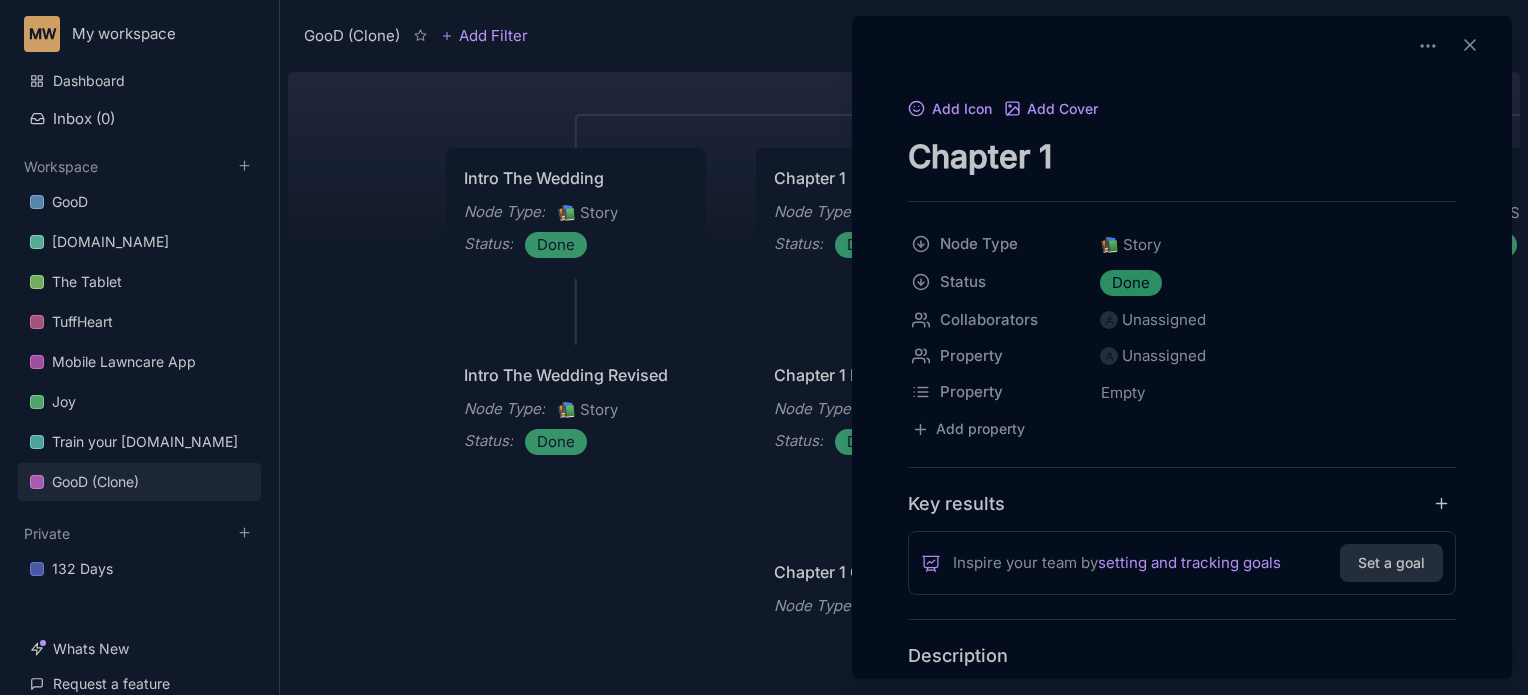 click at bounding box center (764, 347) 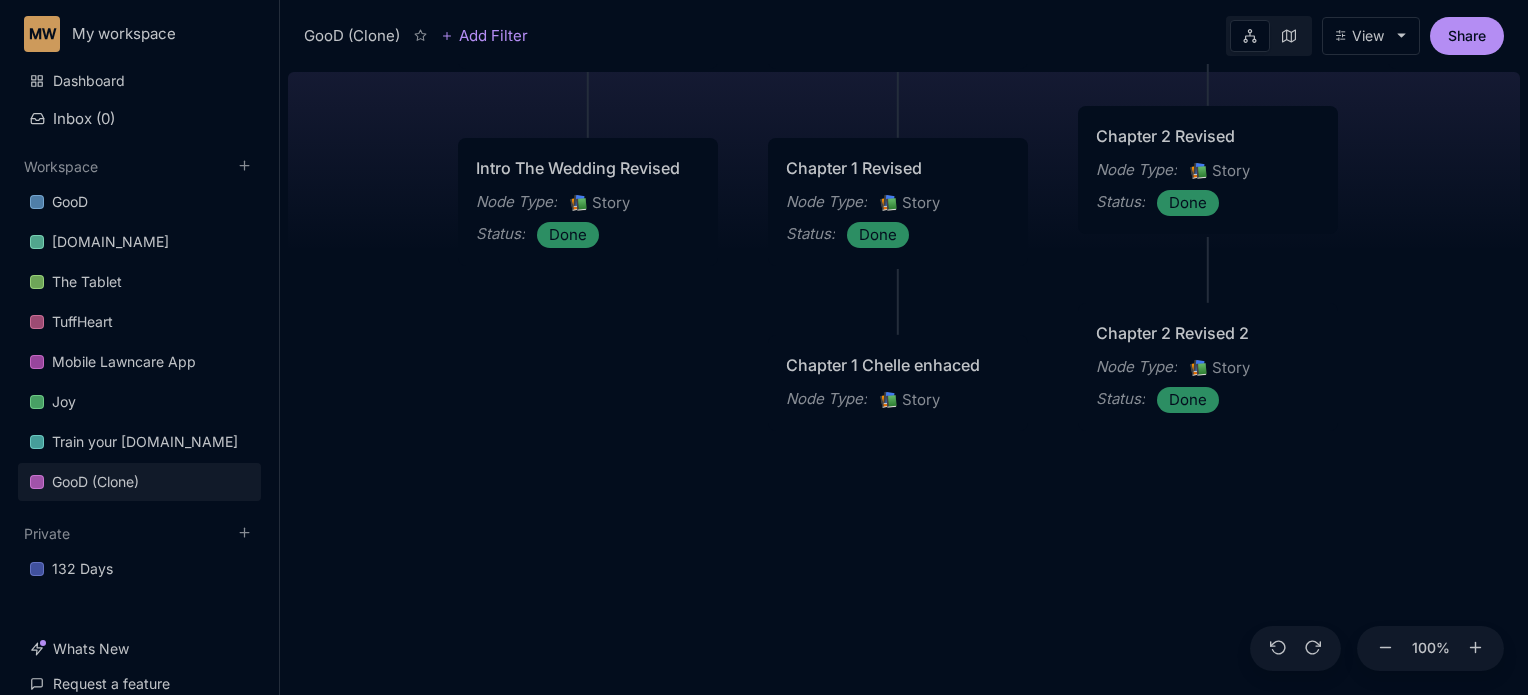 drag, startPoint x: 624, startPoint y: 554, endPoint x: 632, endPoint y: 319, distance: 235.13612 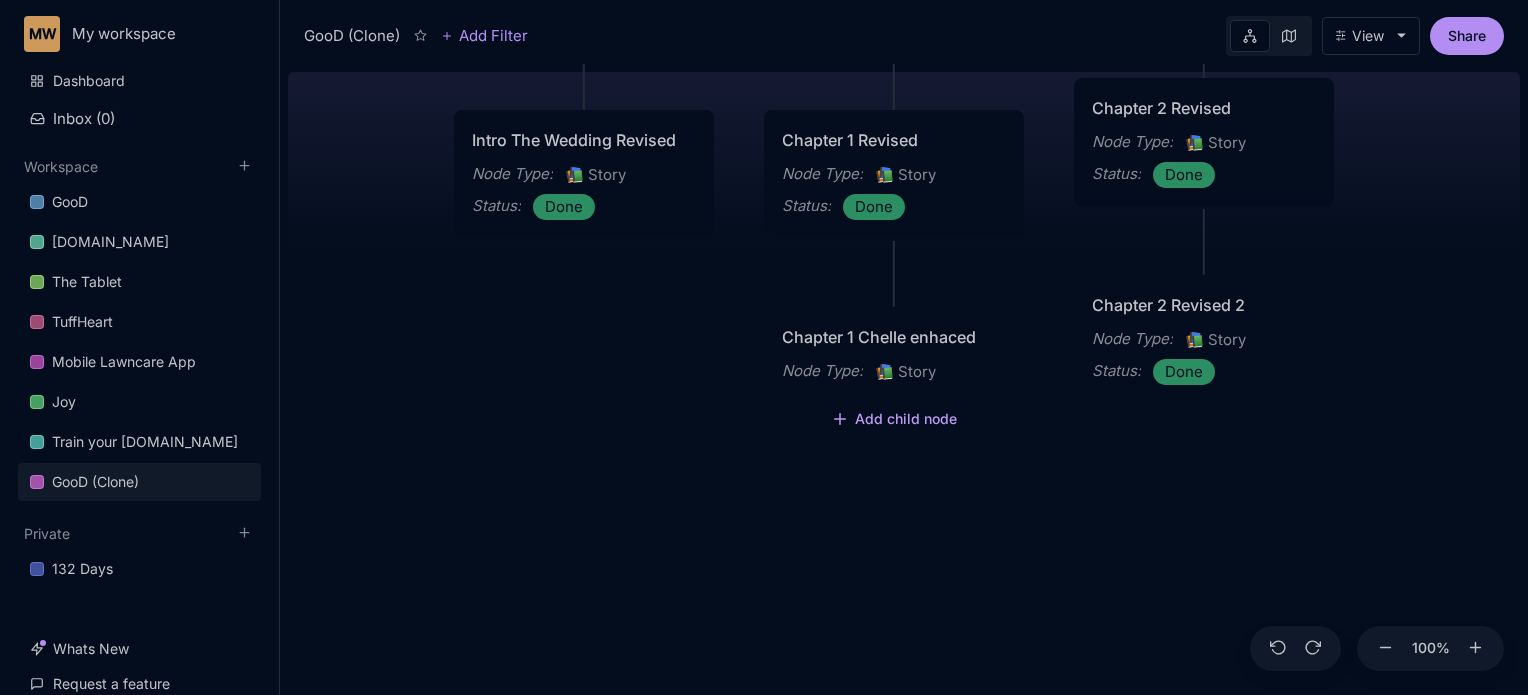 click on "Add child node" at bounding box center [894, 420] 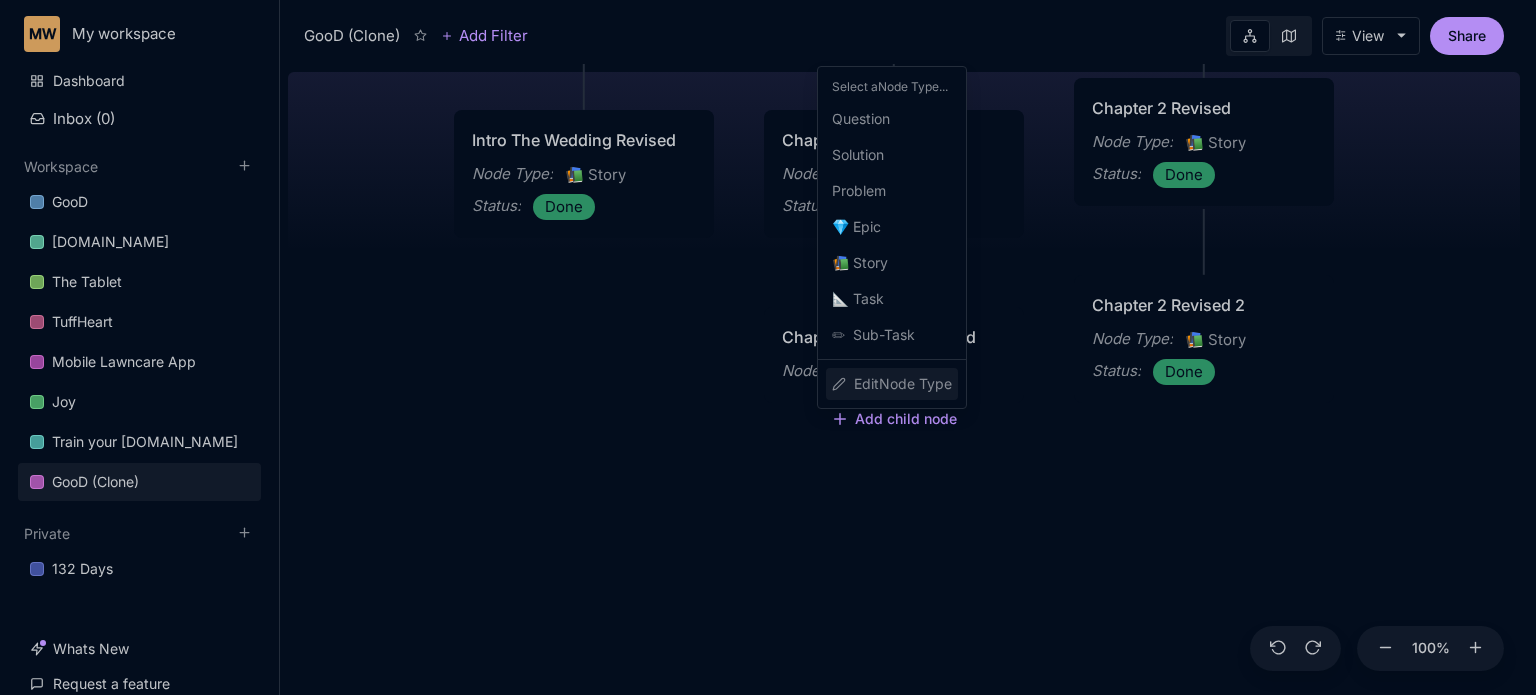click on "Edit  Node Type" at bounding box center (903, 384) 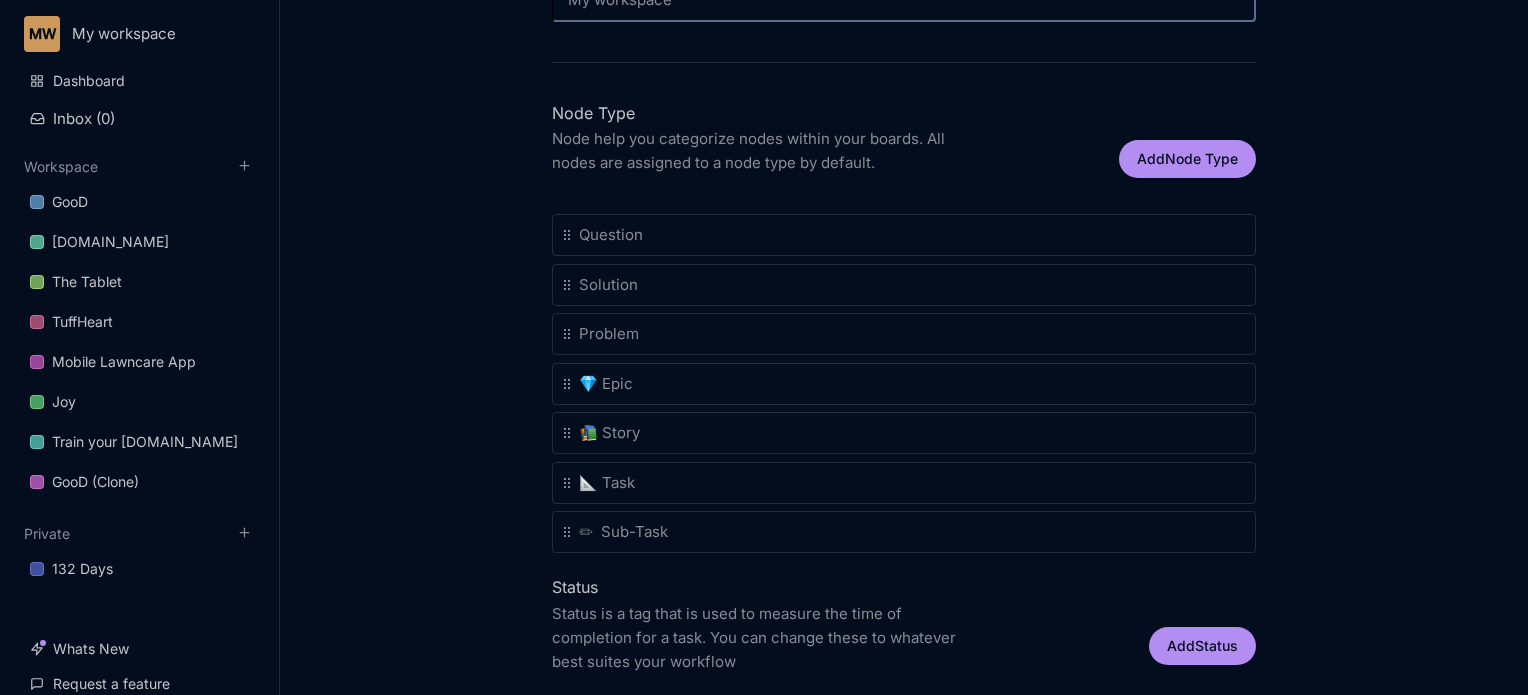 scroll, scrollTop: 396, scrollLeft: 0, axis: vertical 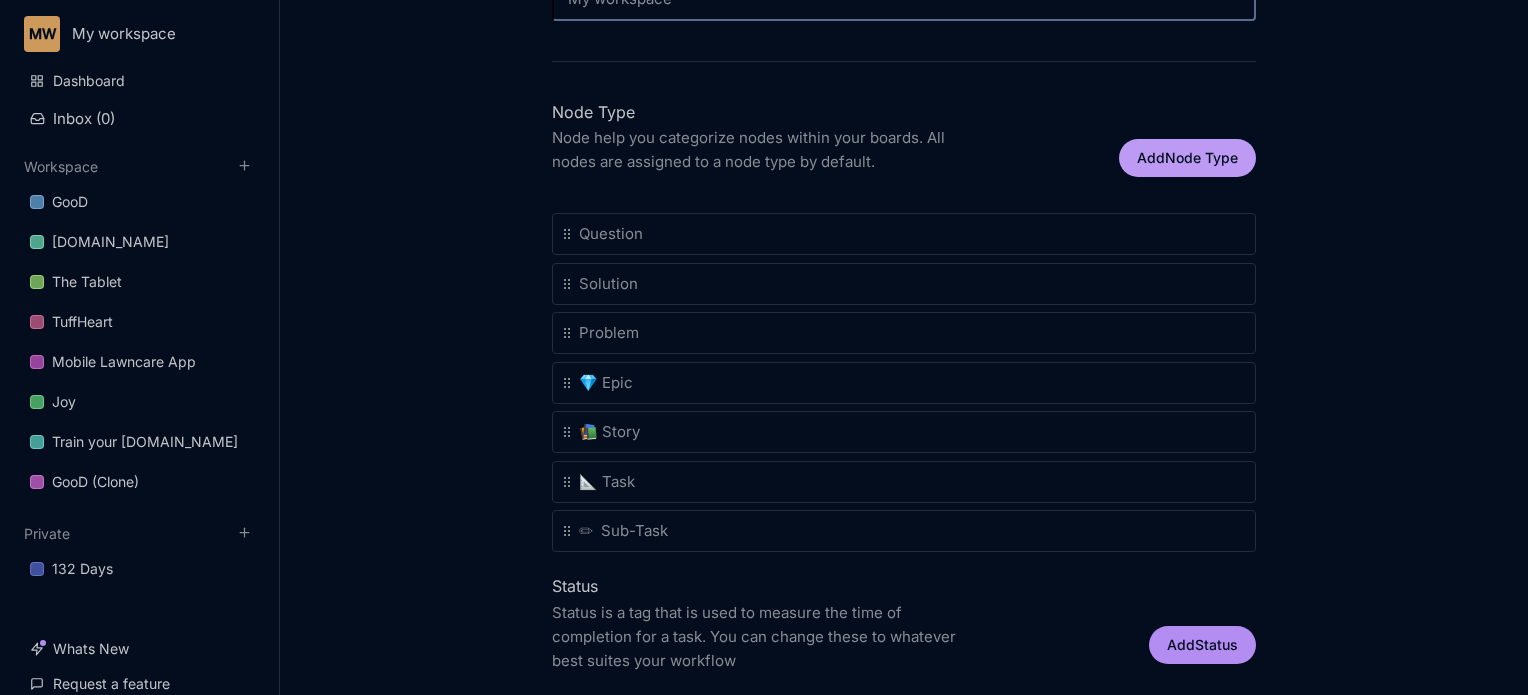 click on "Add  Node Type" at bounding box center [1187, 158] 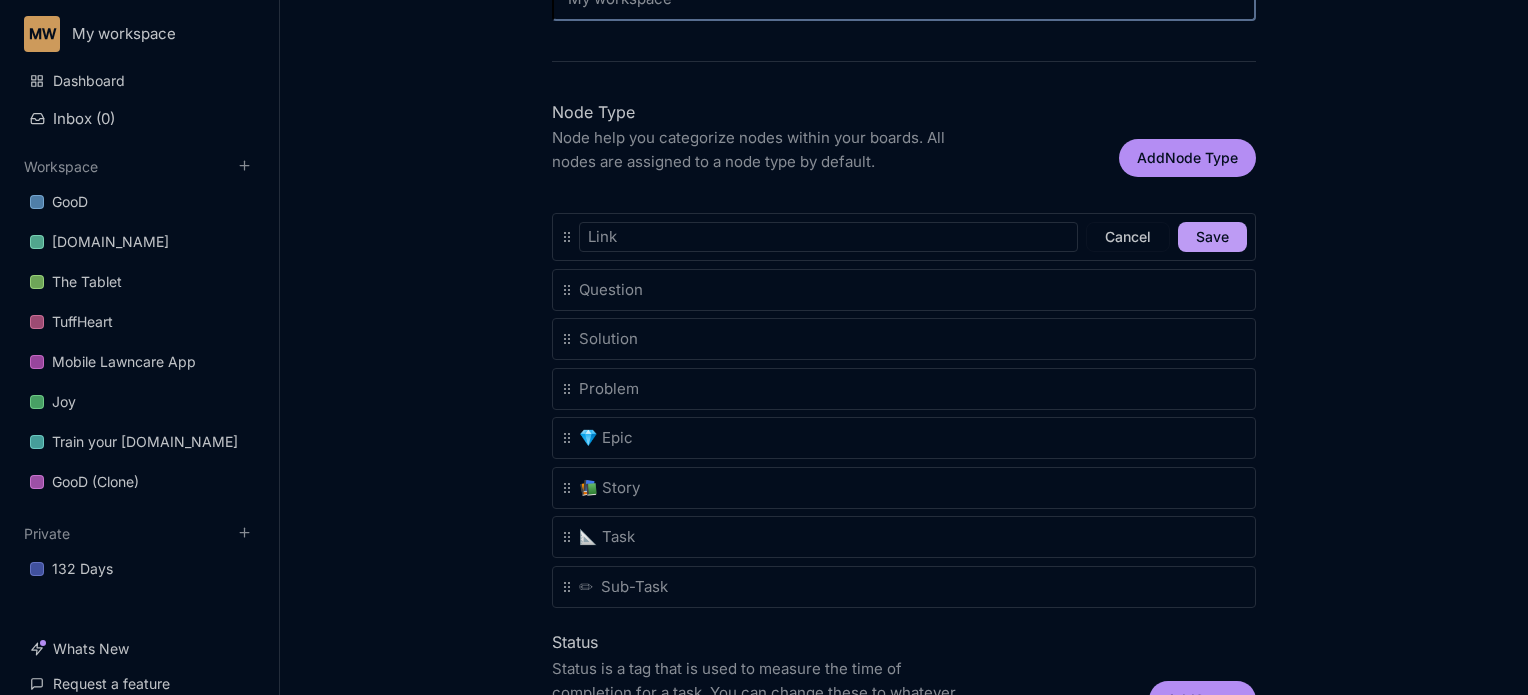 type on "Link" 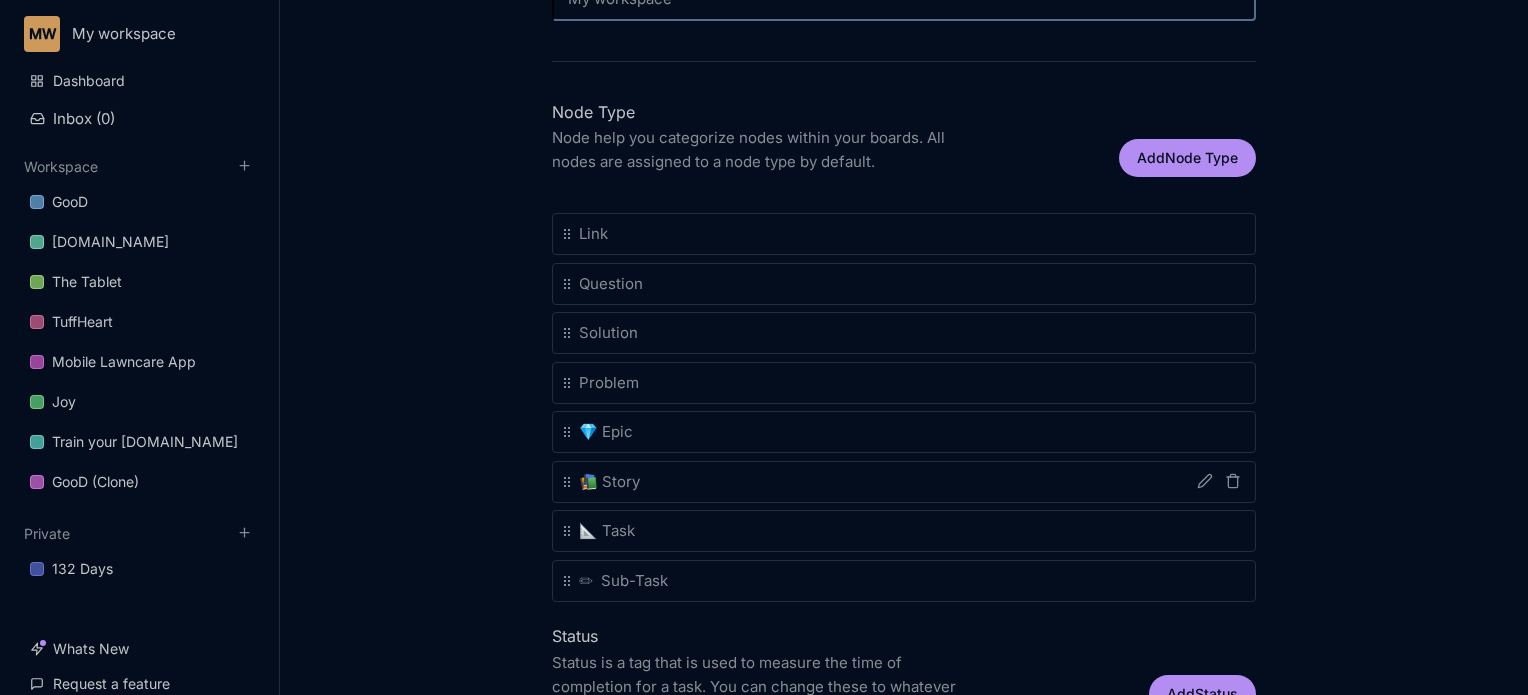 click on "📚   Story" at bounding box center (609, 482) 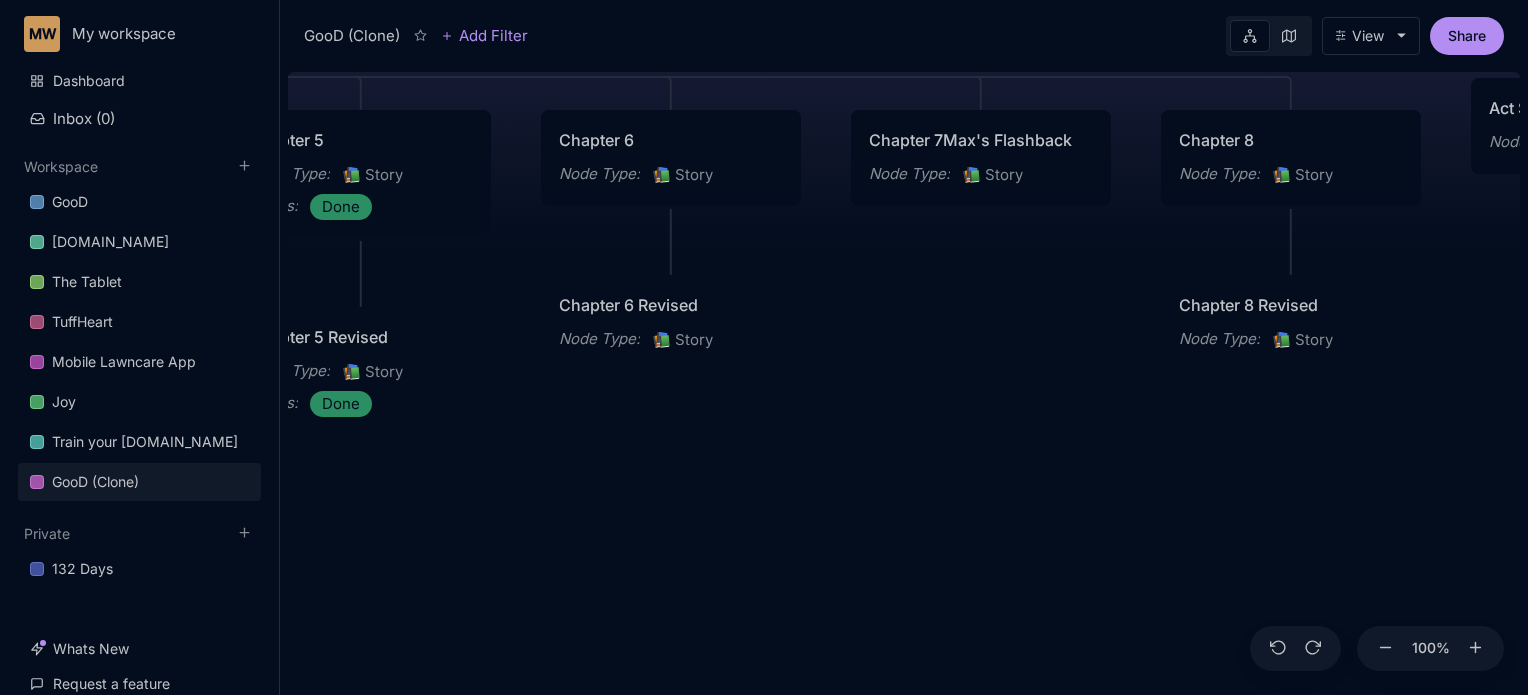 drag, startPoint x: 691, startPoint y: 457, endPoint x: 1232, endPoint y: -45, distance: 738.0278 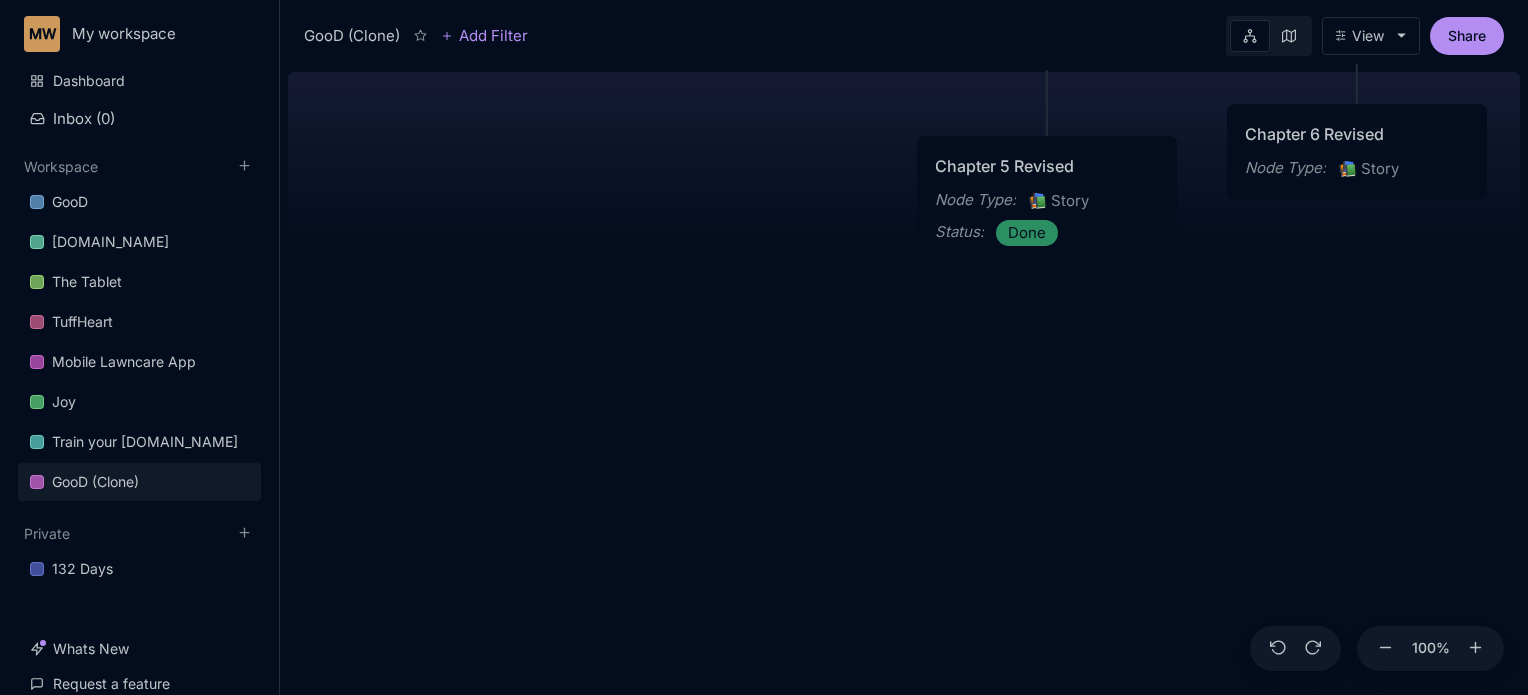 drag, startPoint x: 660, startPoint y: 544, endPoint x: 1346, endPoint y: 373, distance: 706.9915 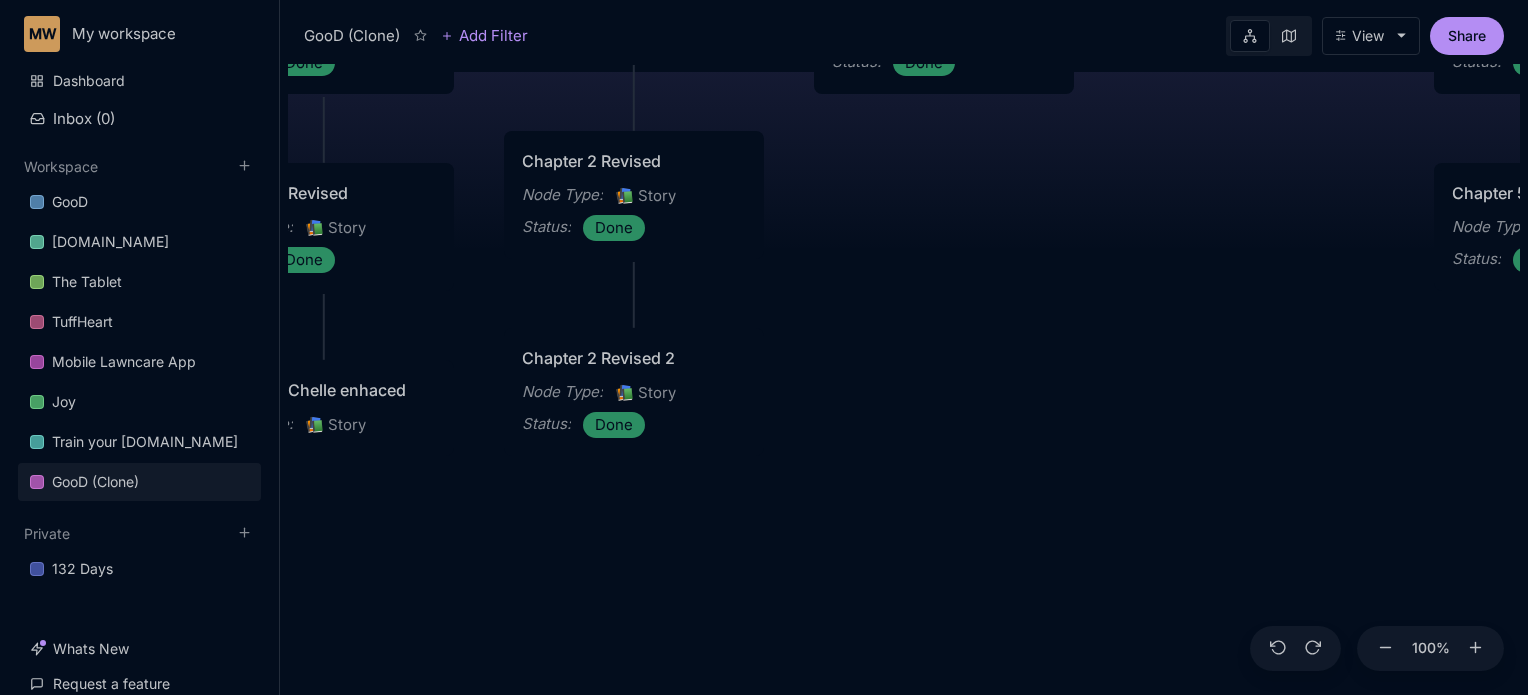 drag, startPoint x: 1018, startPoint y: 542, endPoint x: 1535, endPoint y: 569, distance: 517.7045 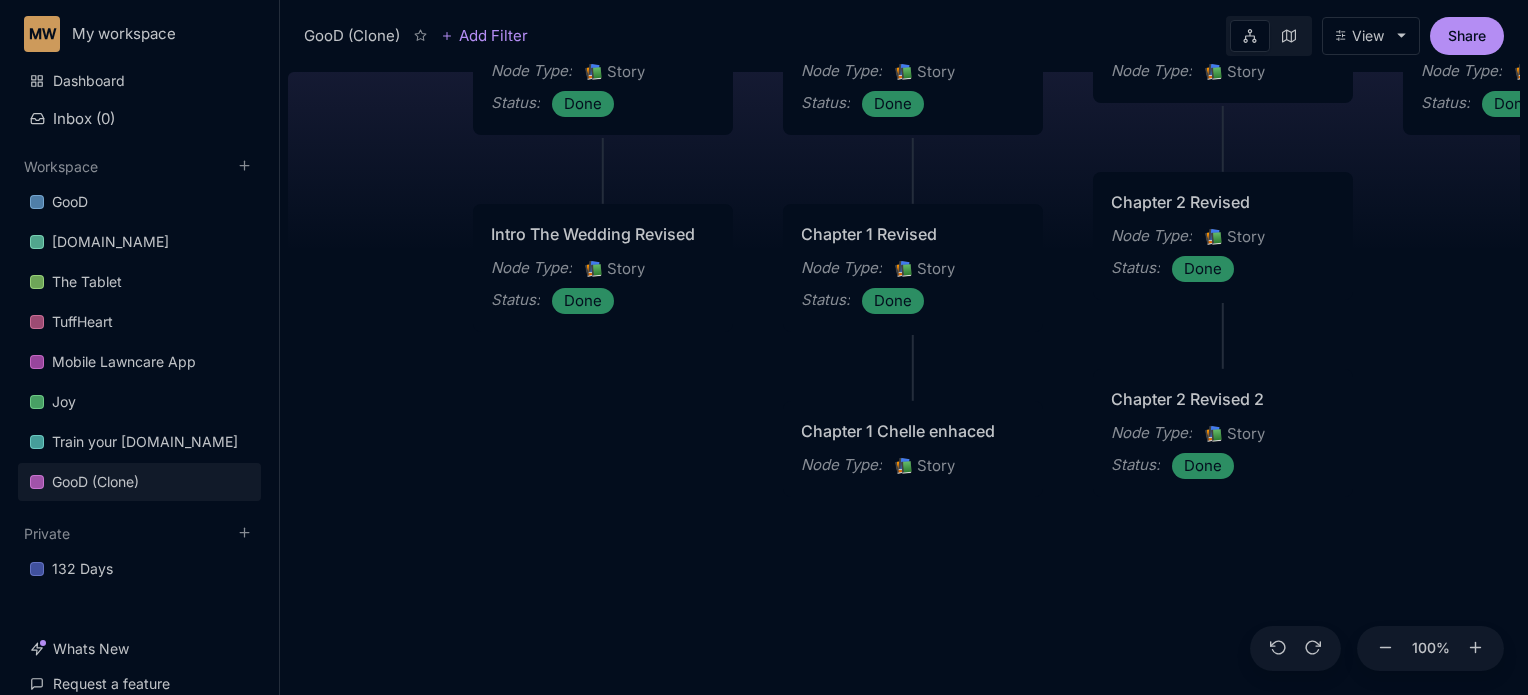 drag, startPoint x: 494, startPoint y: 578, endPoint x: 1056, endPoint y: 631, distance: 564.4936 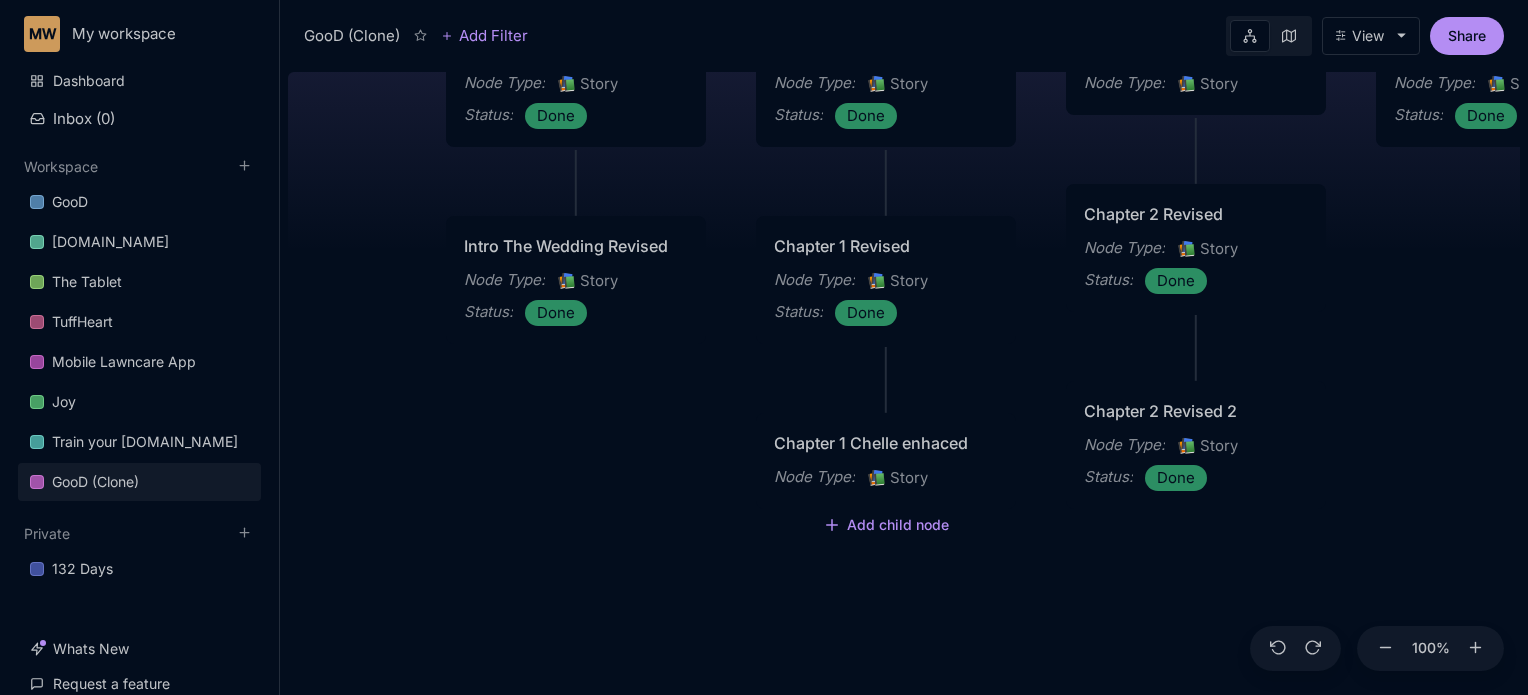 click on "Chapter 1 Chelle enhaced Node Type : 📚   Story" at bounding box center [886, 461] 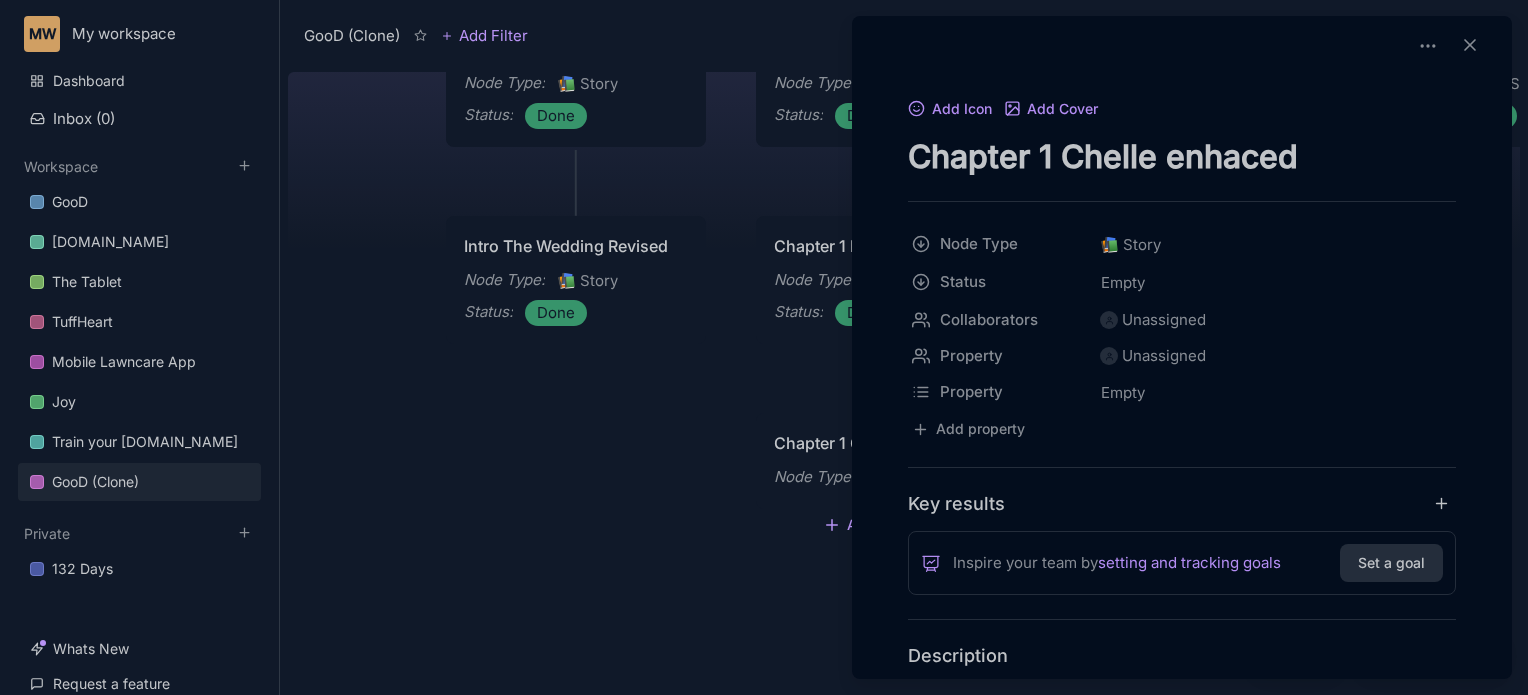 click at bounding box center [764, 347] 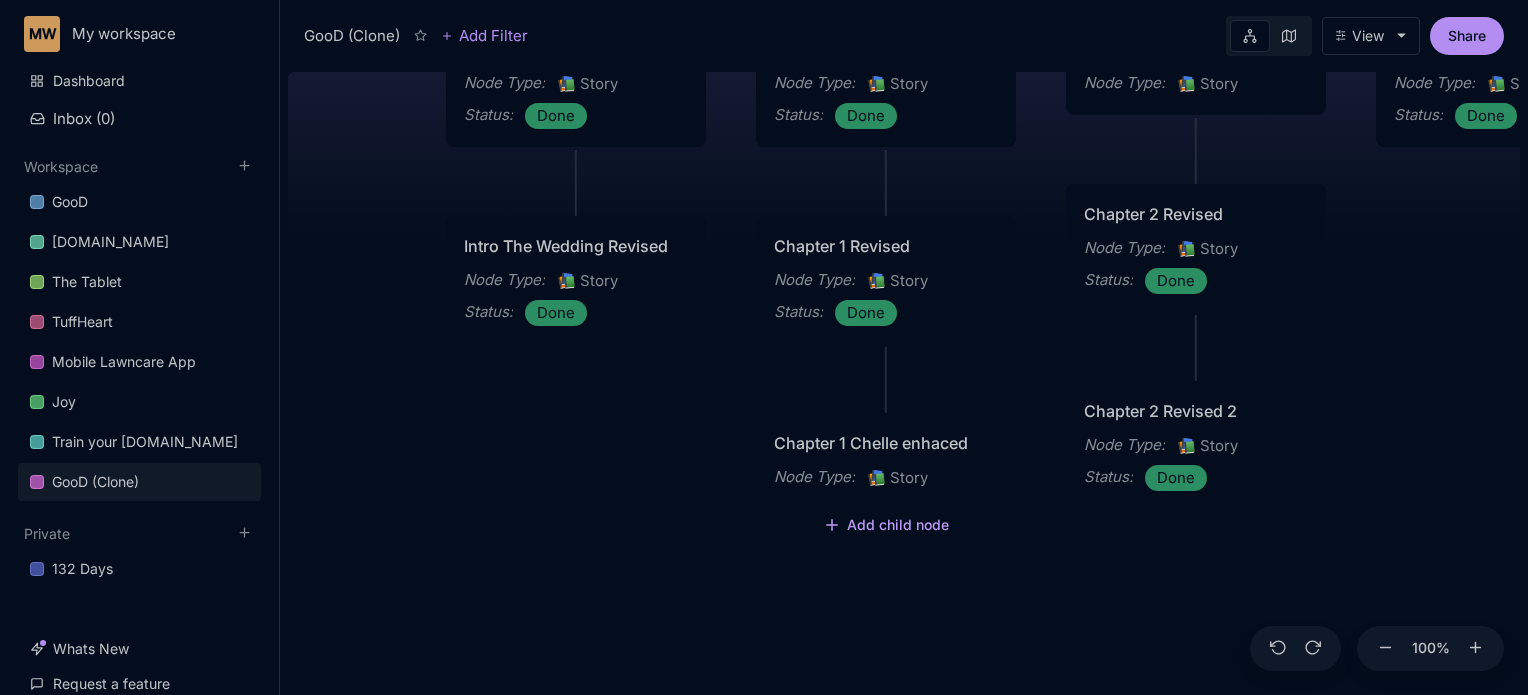 click on "Add child node" at bounding box center [886, 526] 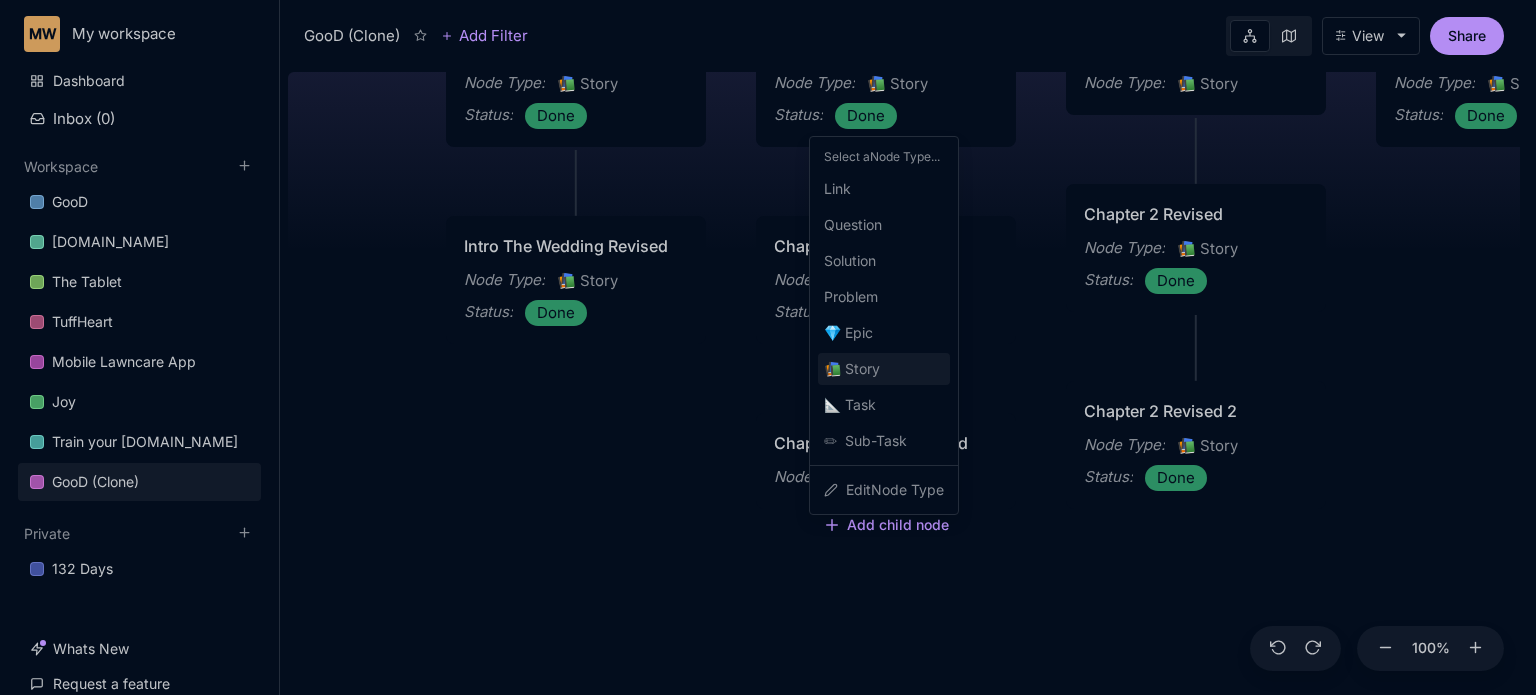 click on "📚   Story" at bounding box center (852, 369) 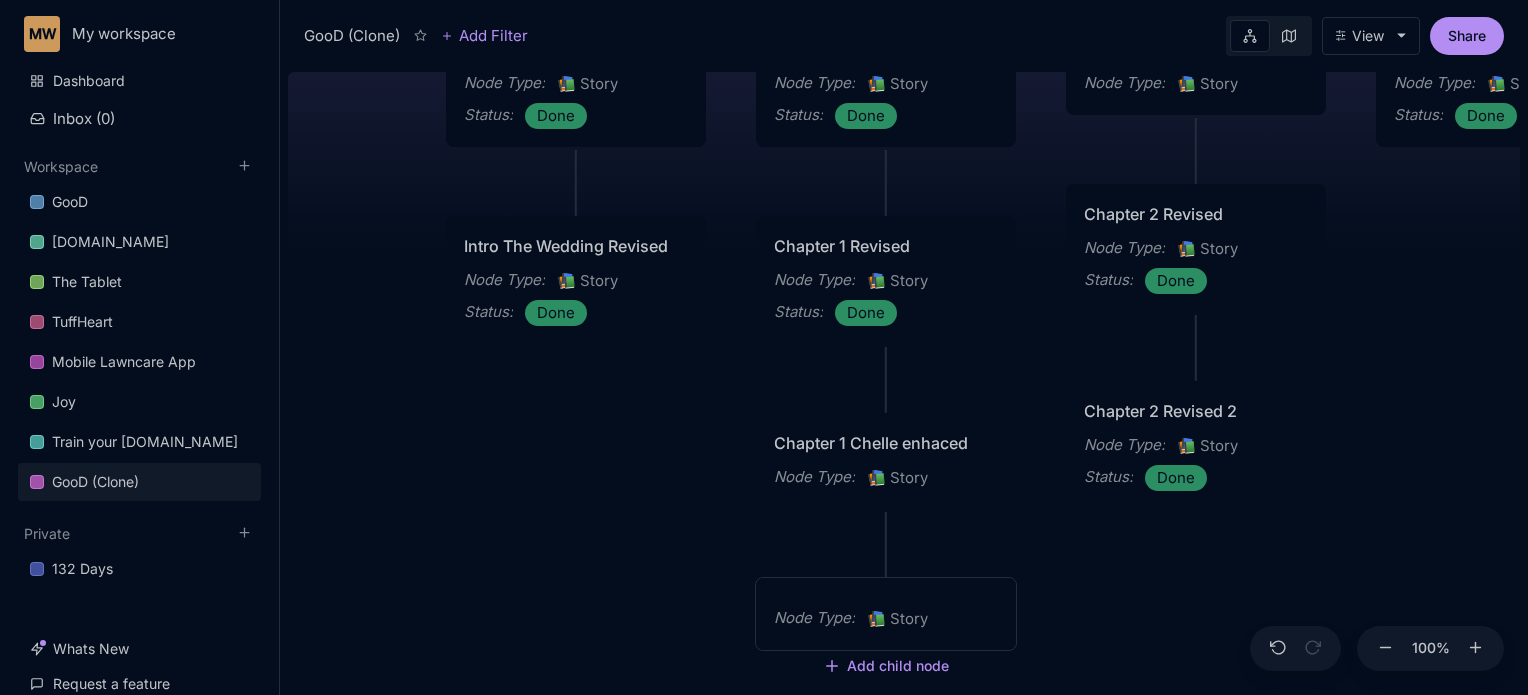 click on "Node Type :" at bounding box center (814, 618) 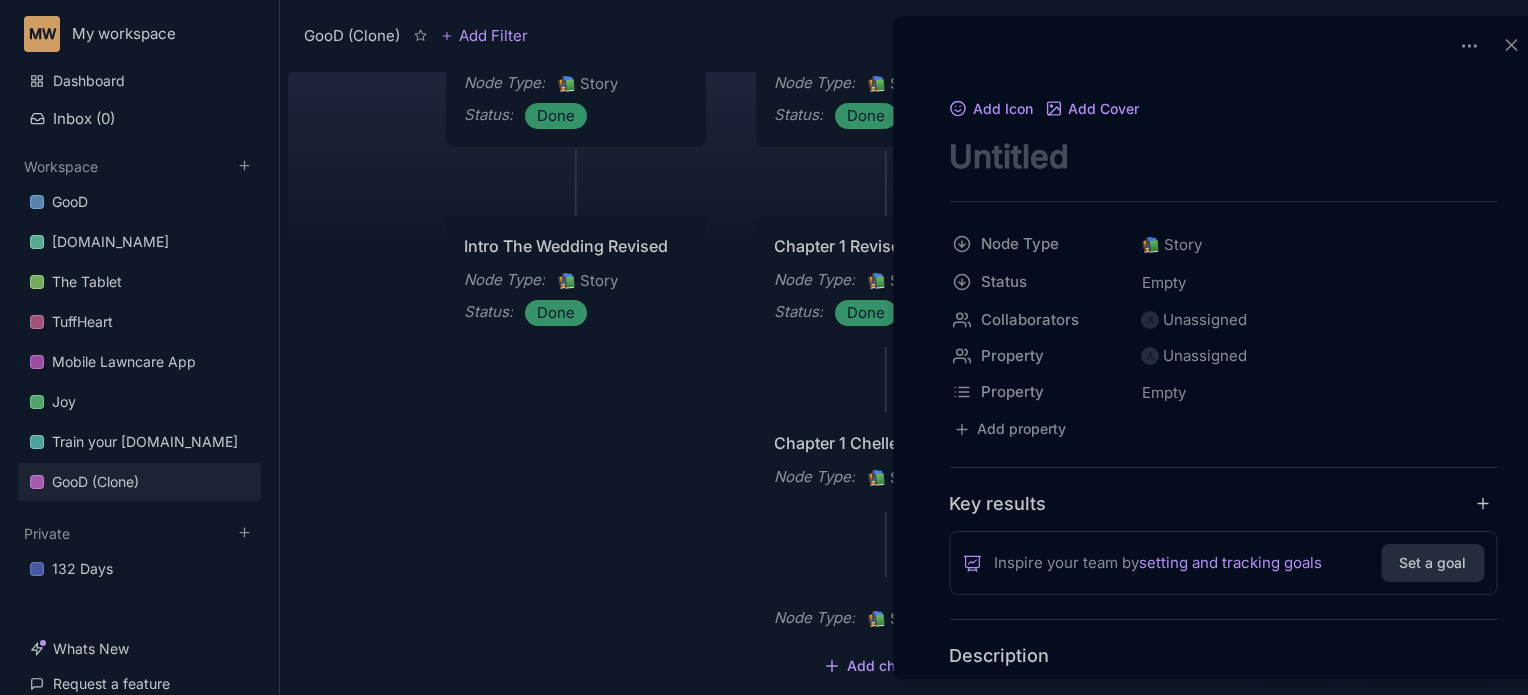 scroll, scrollTop: 0, scrollLeft: 0, axis: both 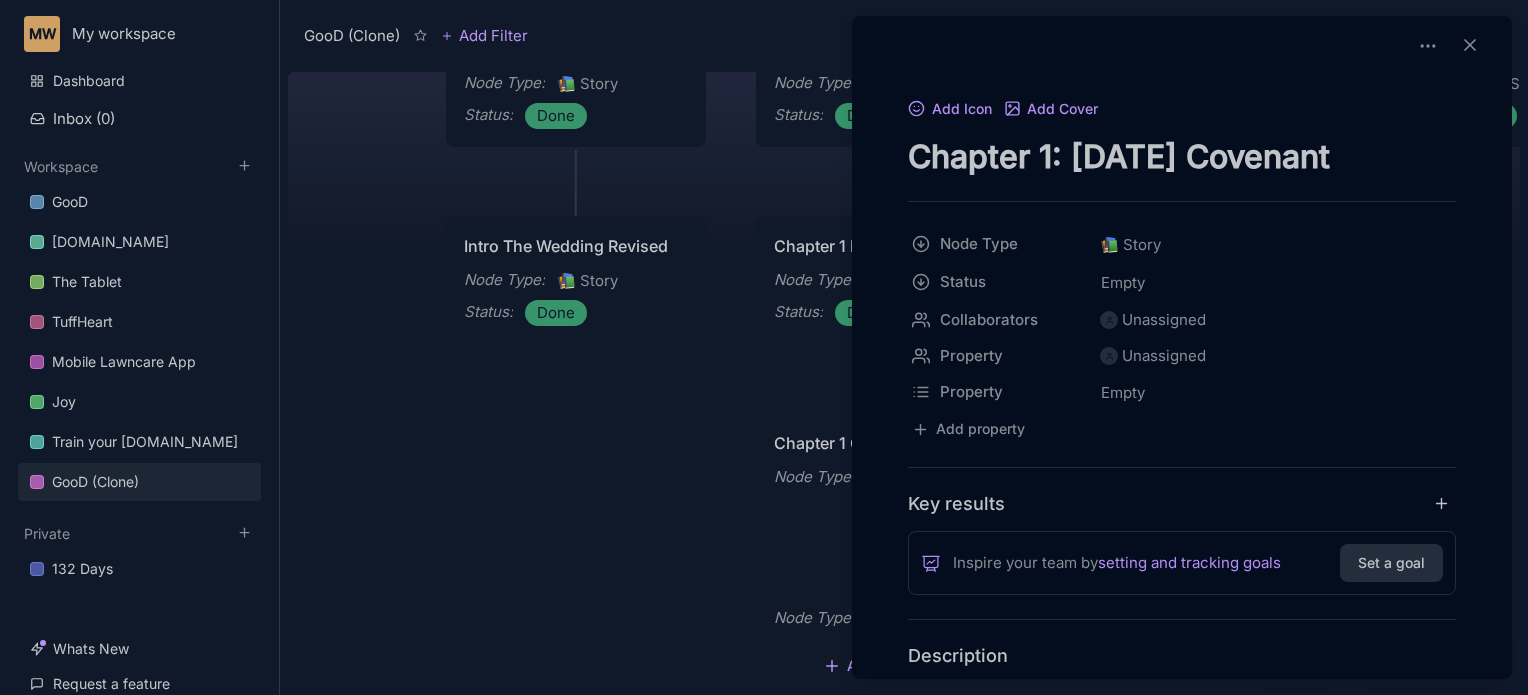 type on "Chapter 1: [DATE] Covenant" 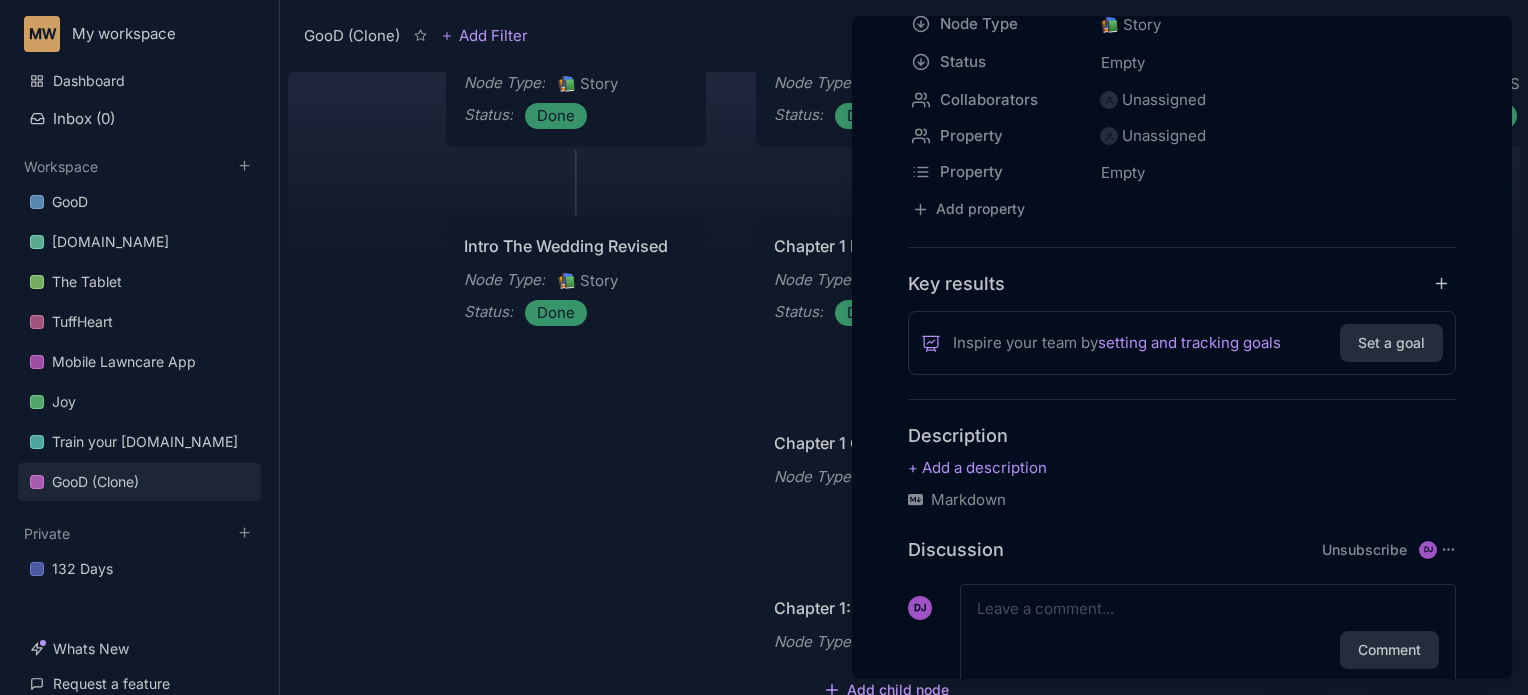 scroll, scrollTop: 277, scrollLeft: 0, axis: vertical 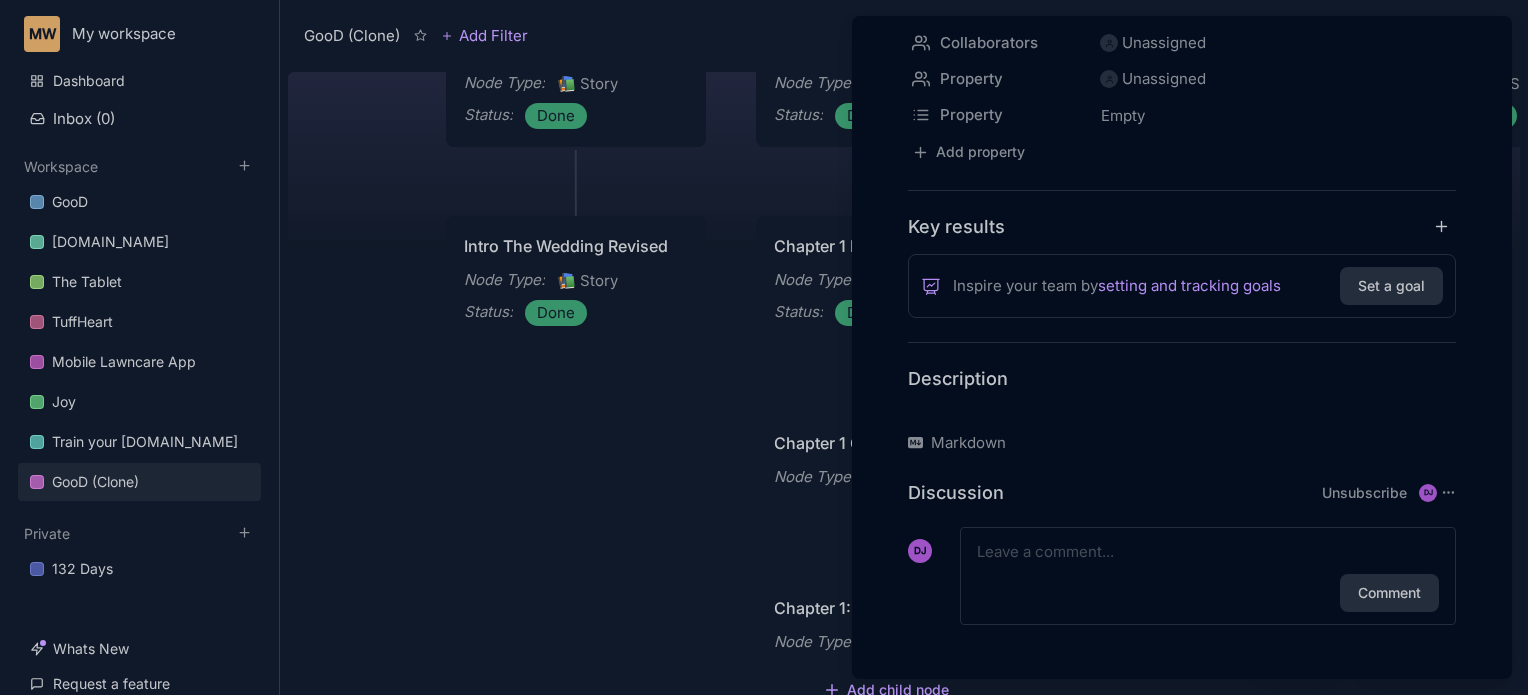 click at bounding box center [1182, 411] 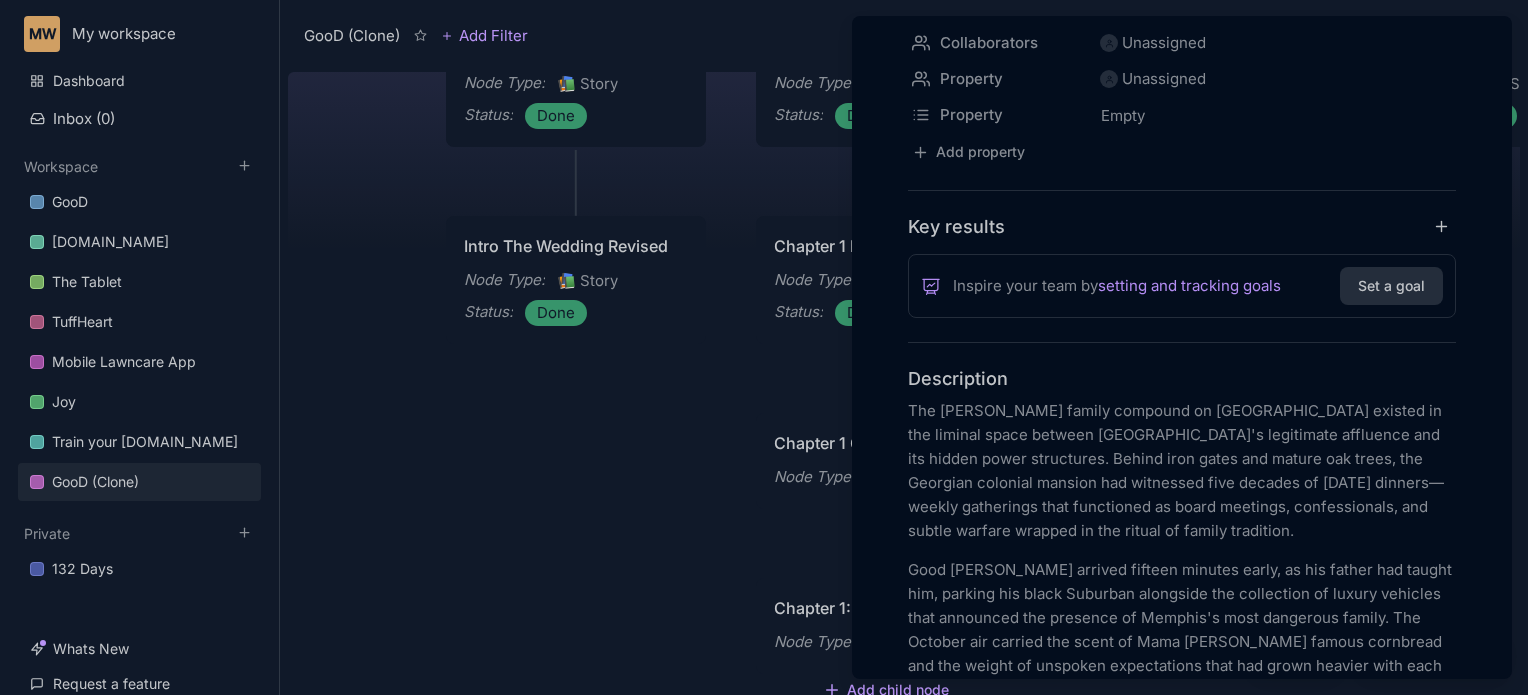 scroll, scrollTop: 7155, scrollLeft: 0, axis: vertical 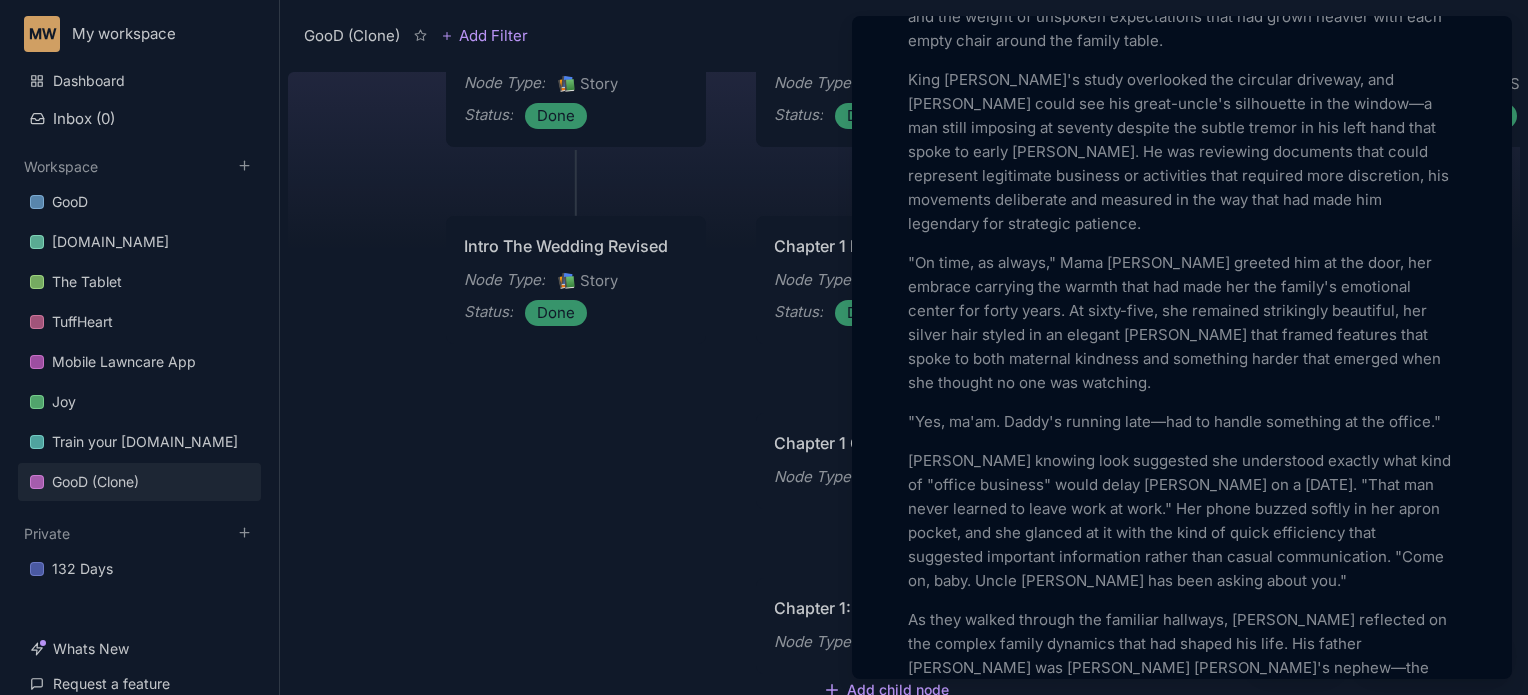 click on "[PERSON_NAME] knowing look suggested she understood exactly what kind of "office business" would delay [PERSON_NAME] on a [DATE]. "That man never learned to leave work at work." Her phone buzzed softly in her apron pocket, and she glanced at it with the kind of quick efficiency that suggested important information rather than casual communication. "Come on, baby. Uncle [PERSON_NAME] has been asking about you."" at bounding box center [1182, 521] 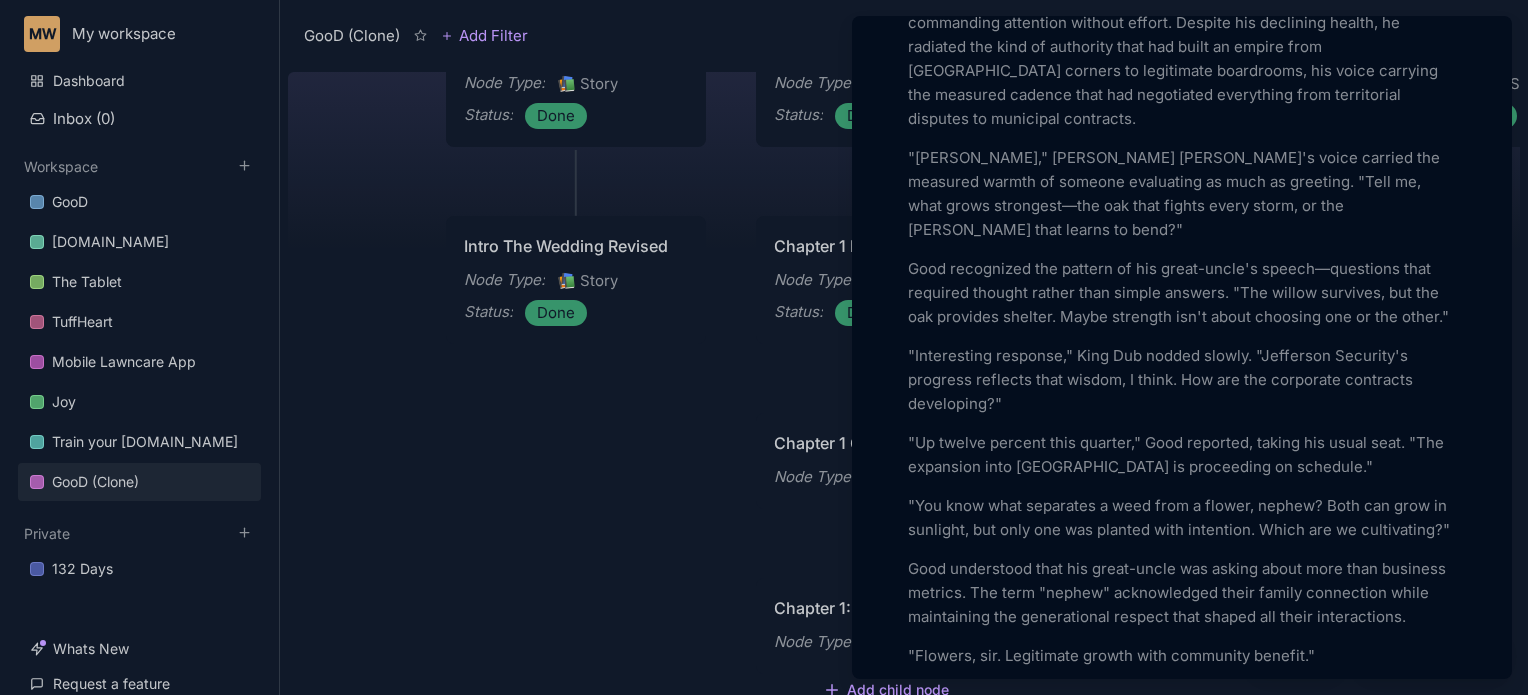 scroll, scrollTop: 2120, scrollLeft: 0, axis: vertical 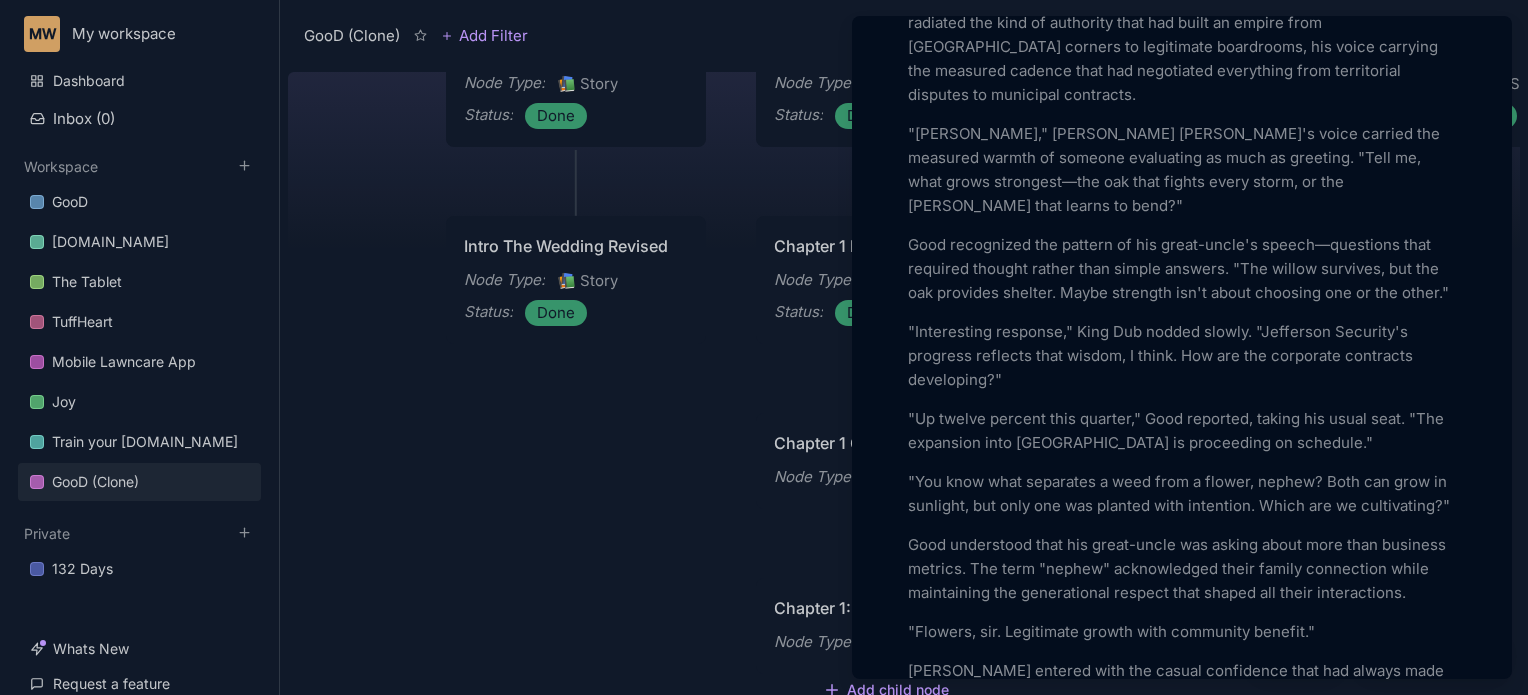 click on ""You know what separates a weed from a flower, nephew? Both can grow in sunlight, but only one was planted with intention. Which are we cultivating?"" at bounding box center [1182, 494] 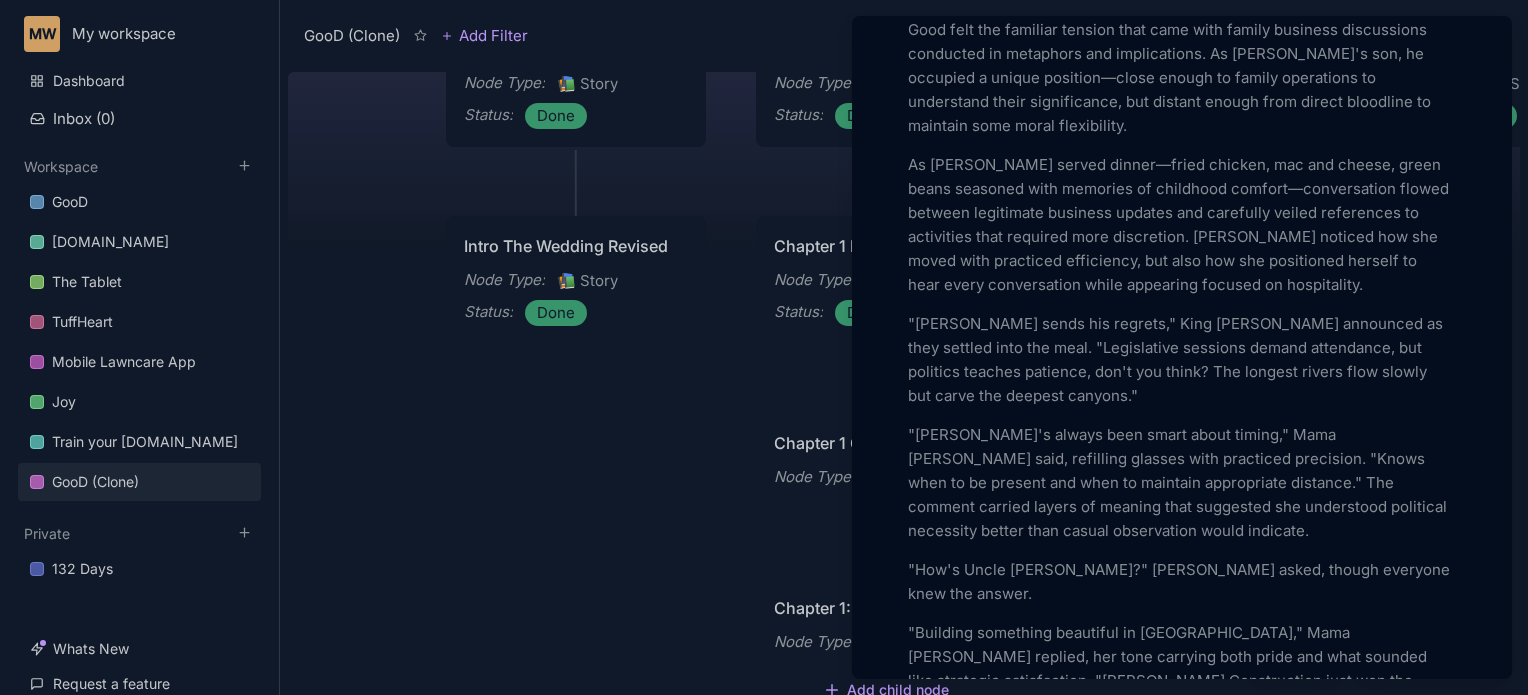 scroll, scrollTop: 3760, scrollLeft: 0, axis: vertical 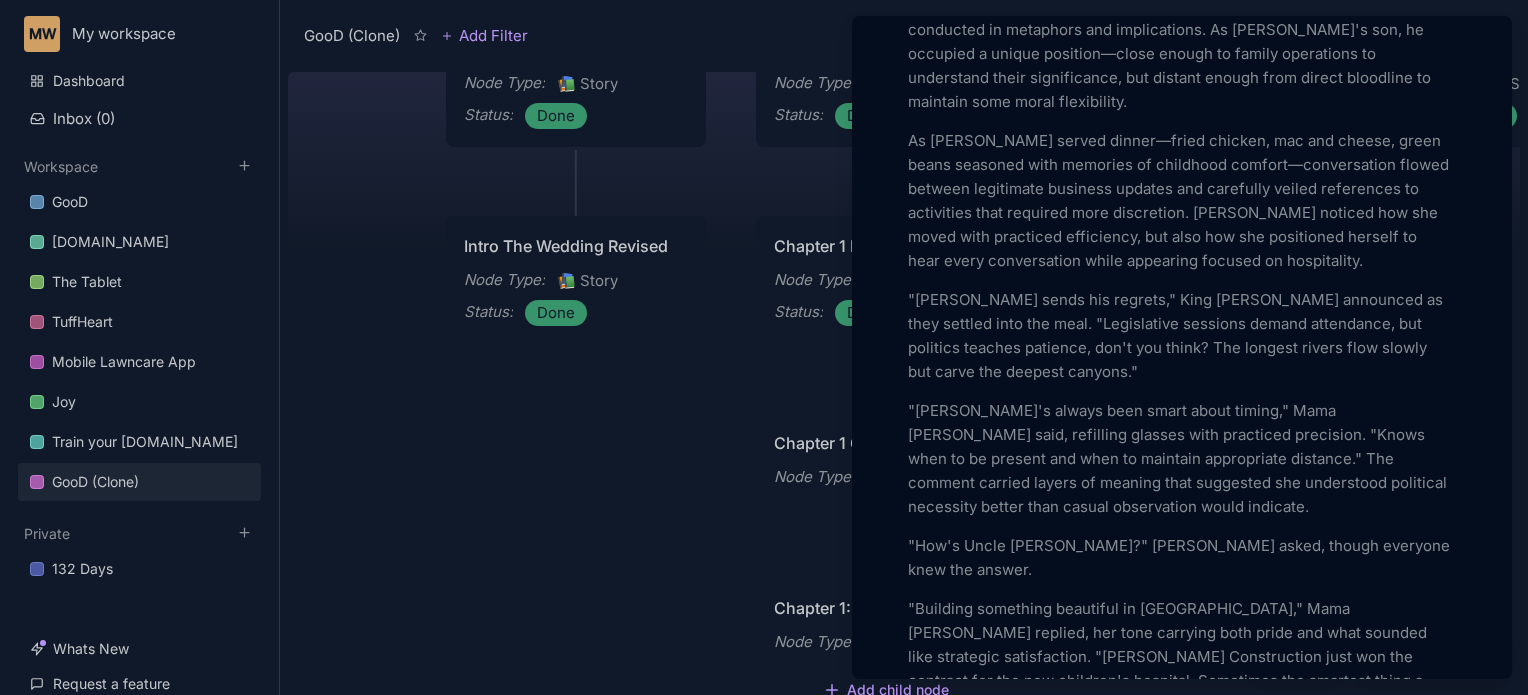 click on ""How's Uncle [PERSON_NAME]?" [PERSON_NAME] asked, though everyone knew the answer." at bounding box center [1182, 558] 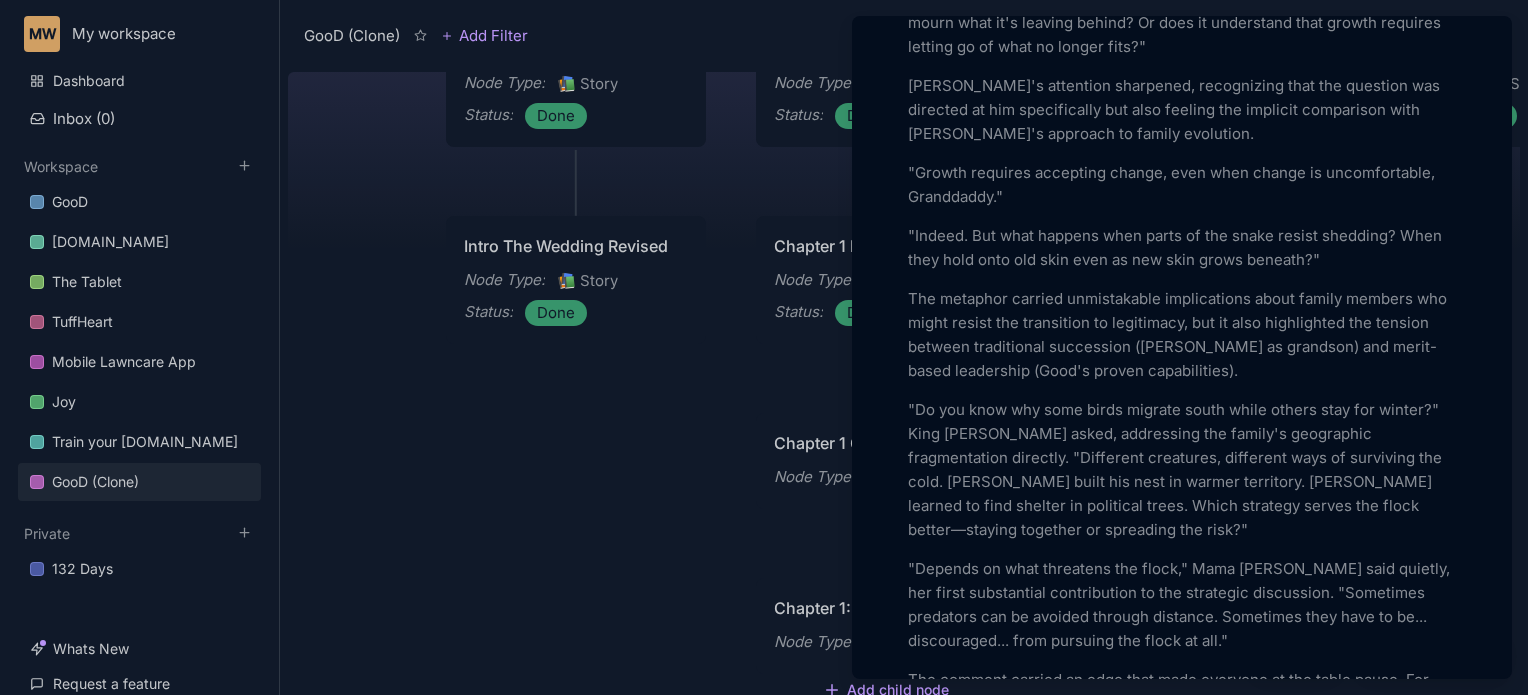 scroll, scrollTop: 5233, scrollLeft: 0, axis: vertical 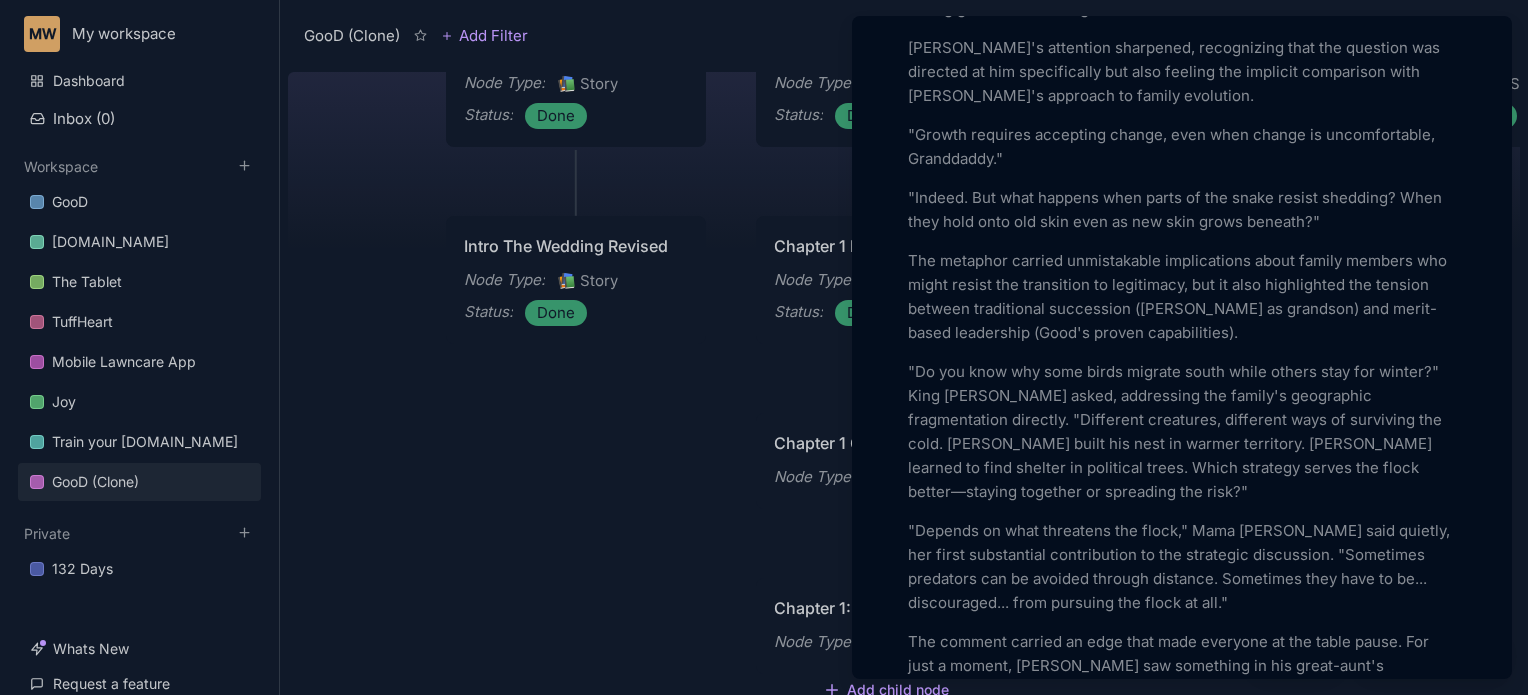 click on ""Depends on what threatens the flock," Mama [PERSON_NAME] said quietly, her first substantial contribution to the strategic discussion. "Sometimes predators can be avoided through distance. Sometimes they have to be... discouraged... from pursuing the flock at all."" at bounding box center [1182, 567] 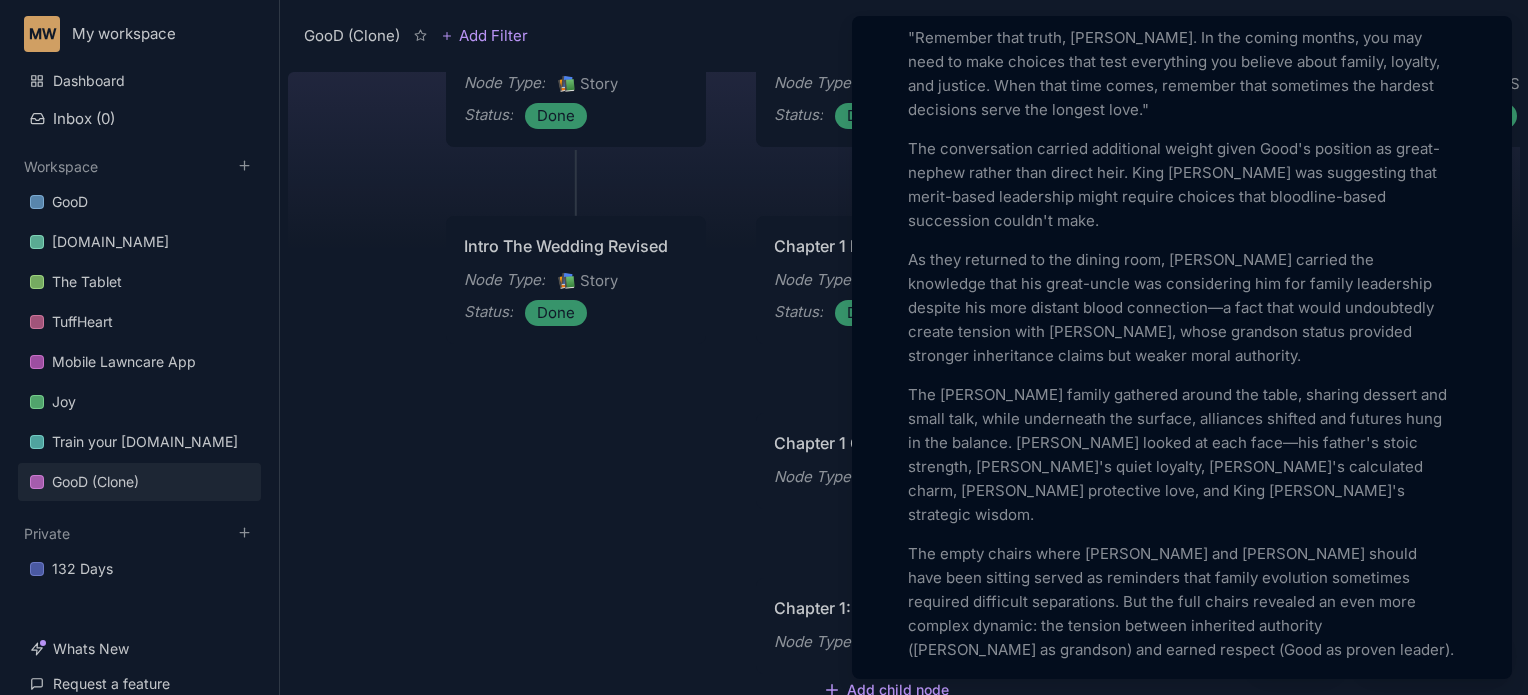 scroll, scrollTop: 7151, scrollLeft: 0, axis: vertical 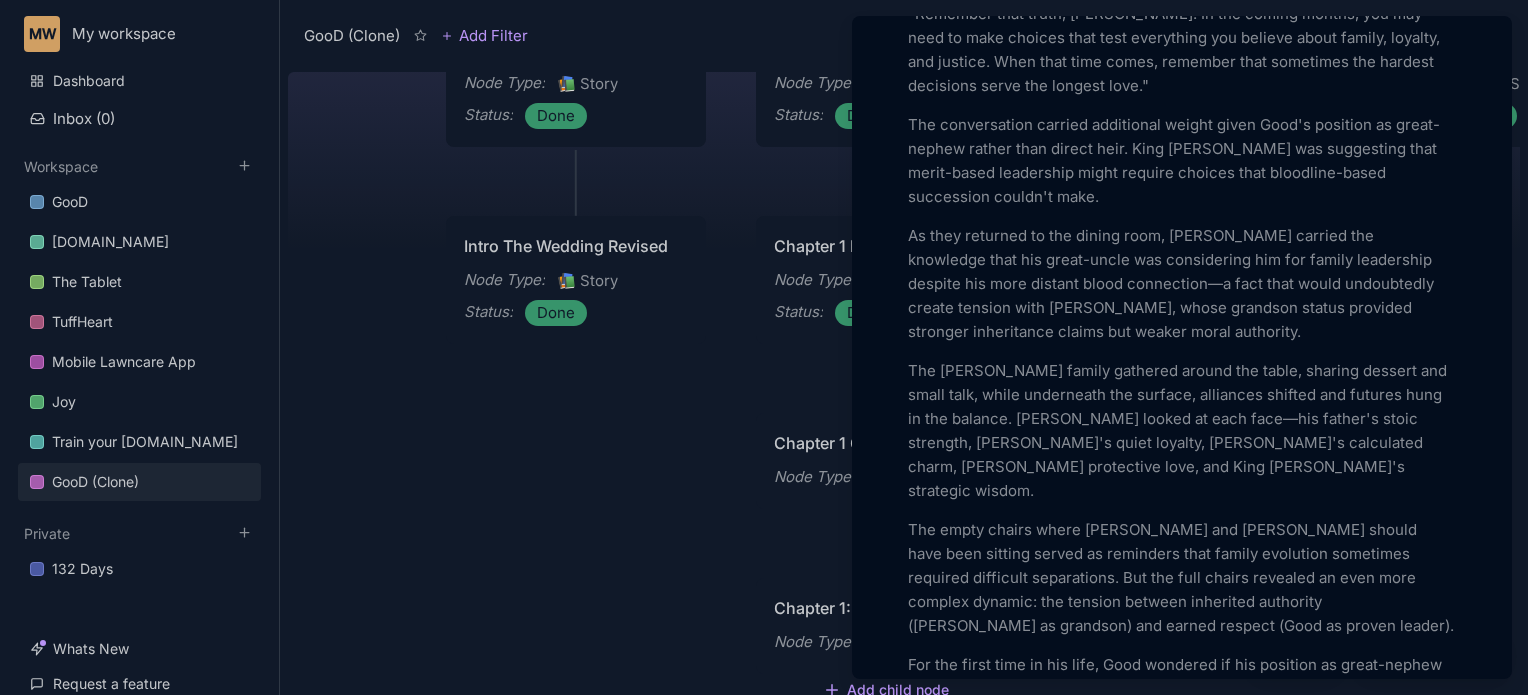 drag, startPoint x: 1503, startPoint y: 615, endPoint x: 1477, endPoint y: 344, distance: 272.2444 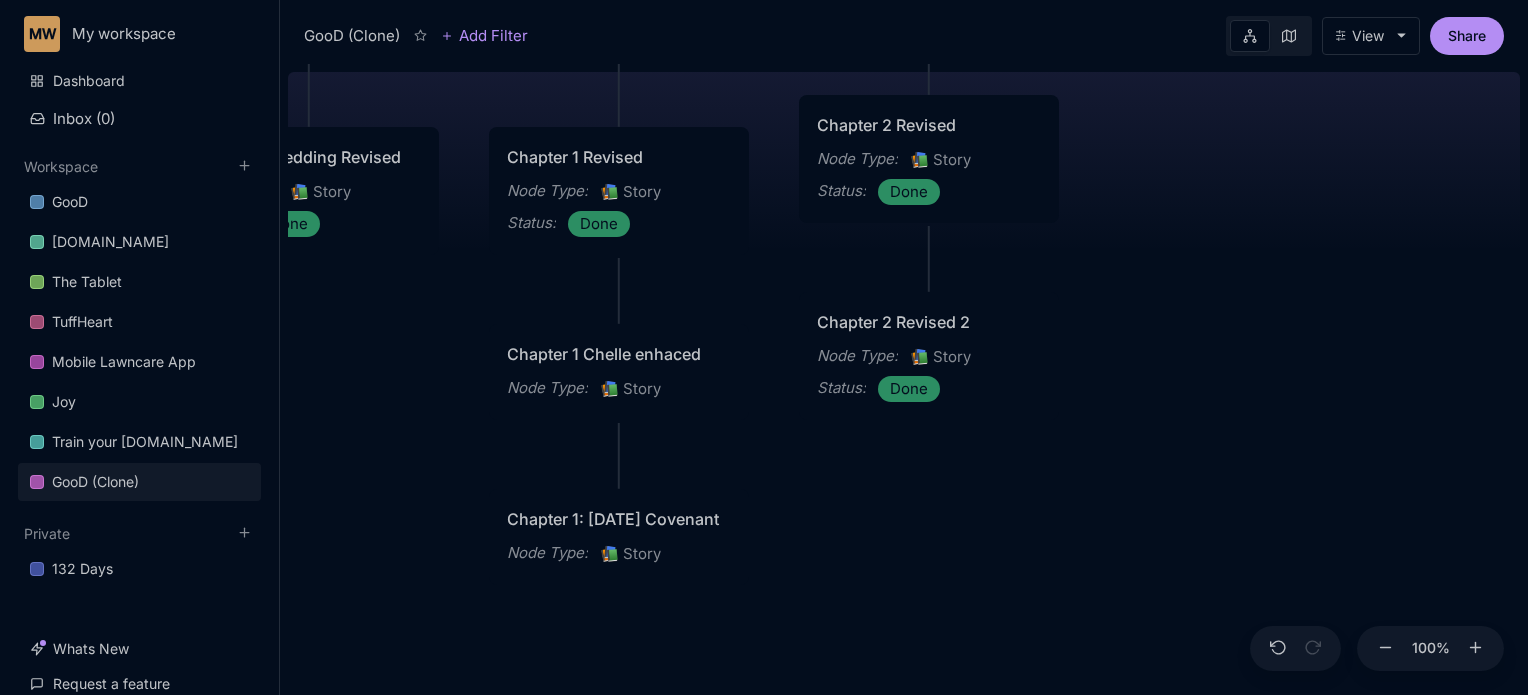 drag, startPoint x: 1167, startPoint y: 586, endPoint x: 900, endPoint y: 497, distance: 281.44272 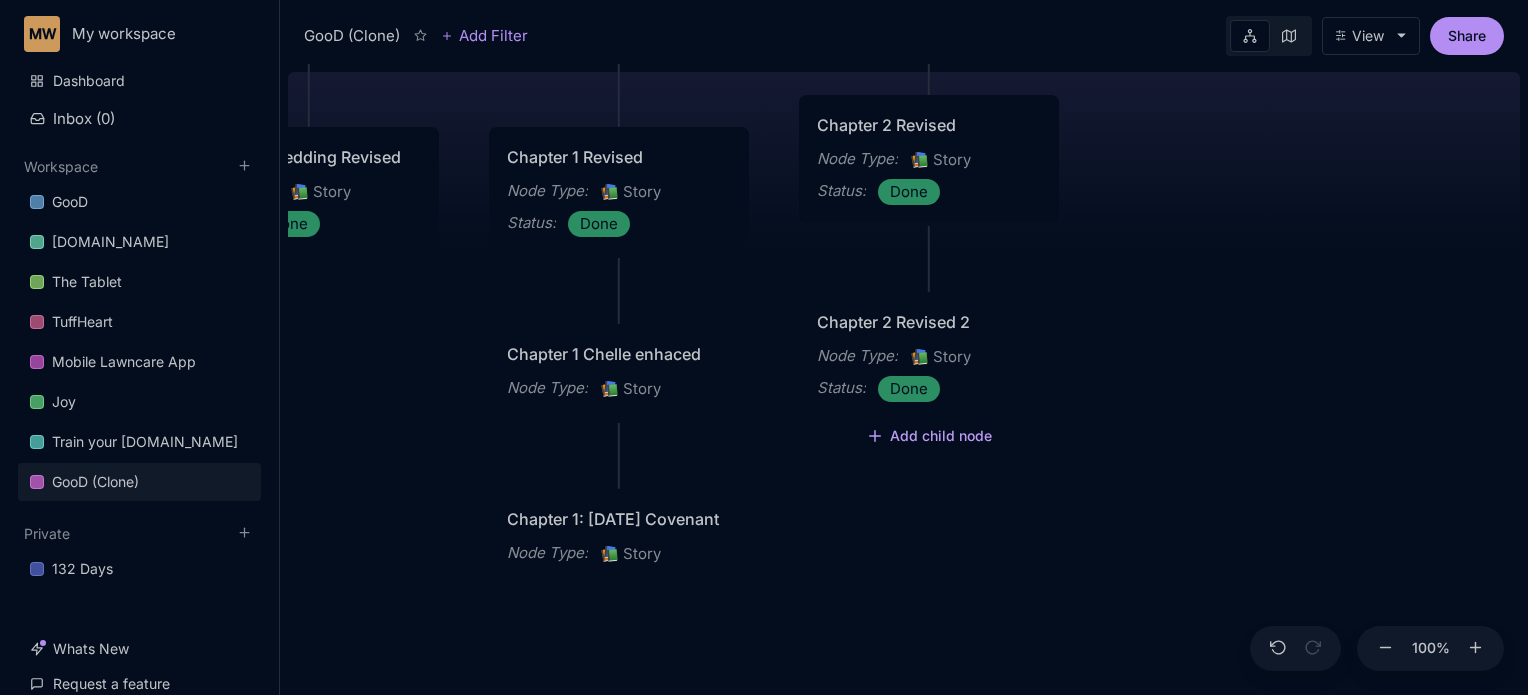 click on "Add child node" at bounding box center [929, 437] 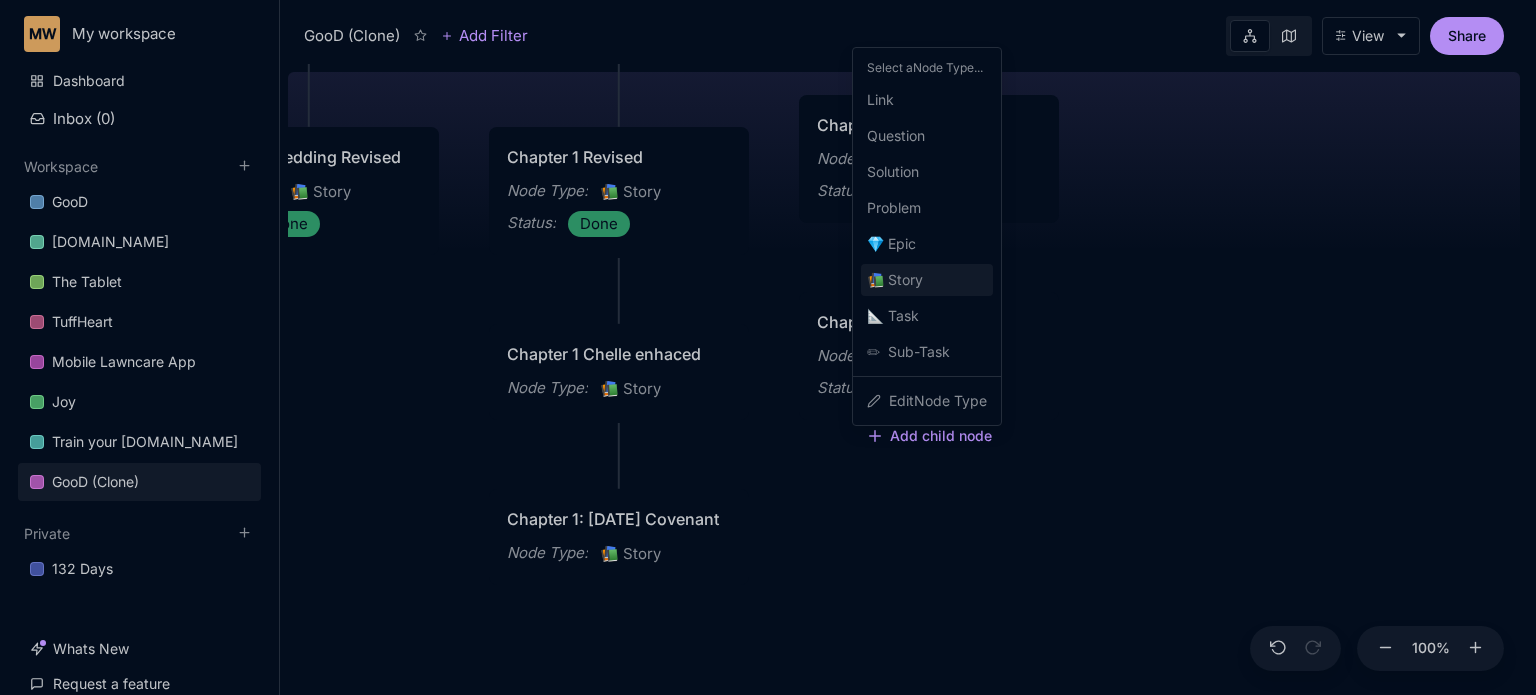 click on "📚   Story" at bounding box center (895, 280) 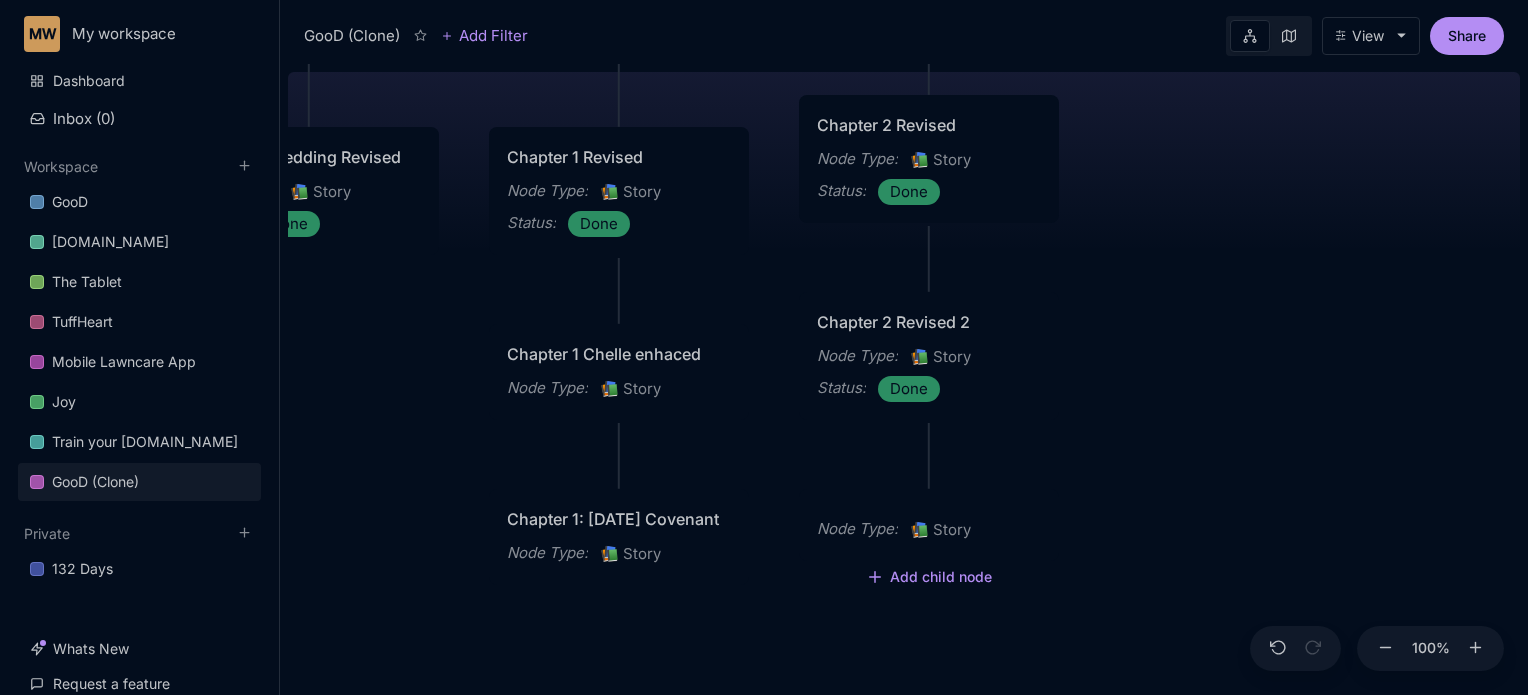 click on "Node Type :" at bounding box center (857, 529) 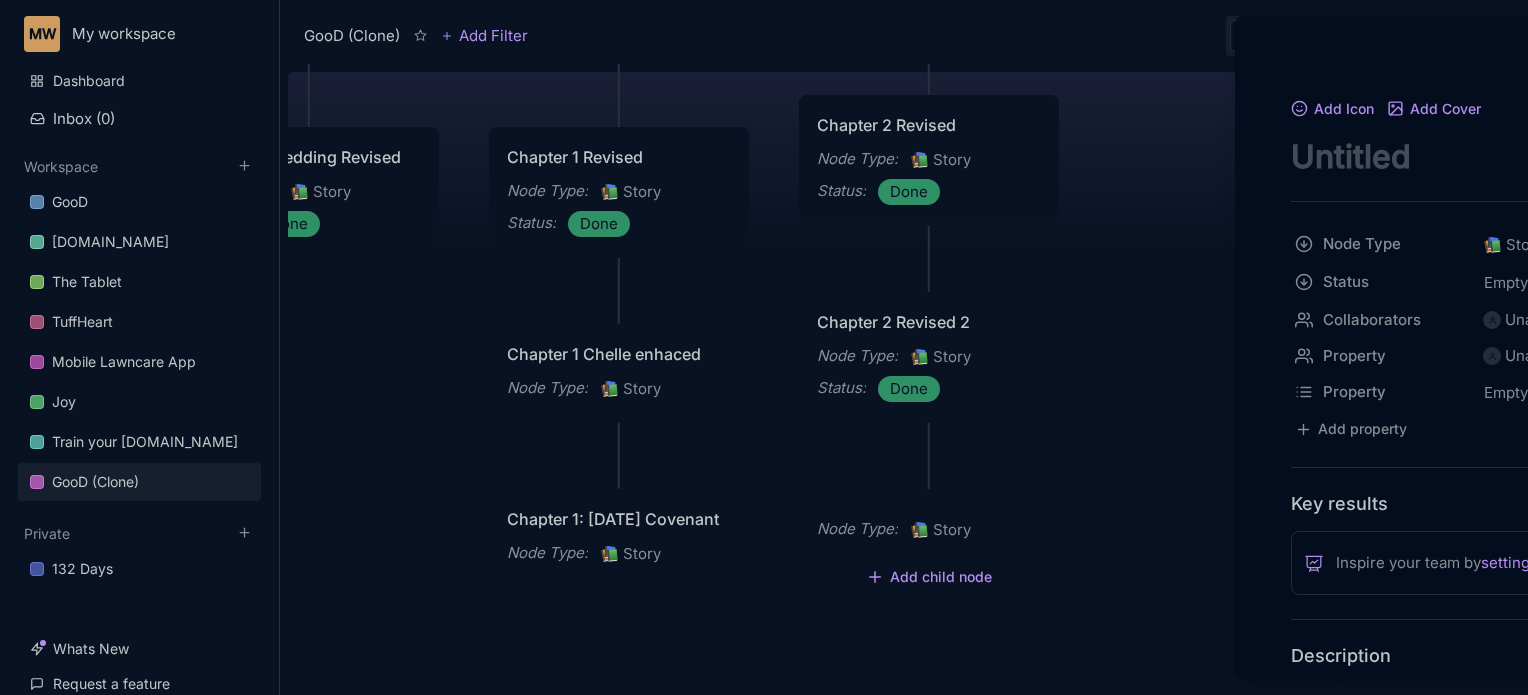 scroll, scrollTop: 0, scrollLeft: 0, axis: both 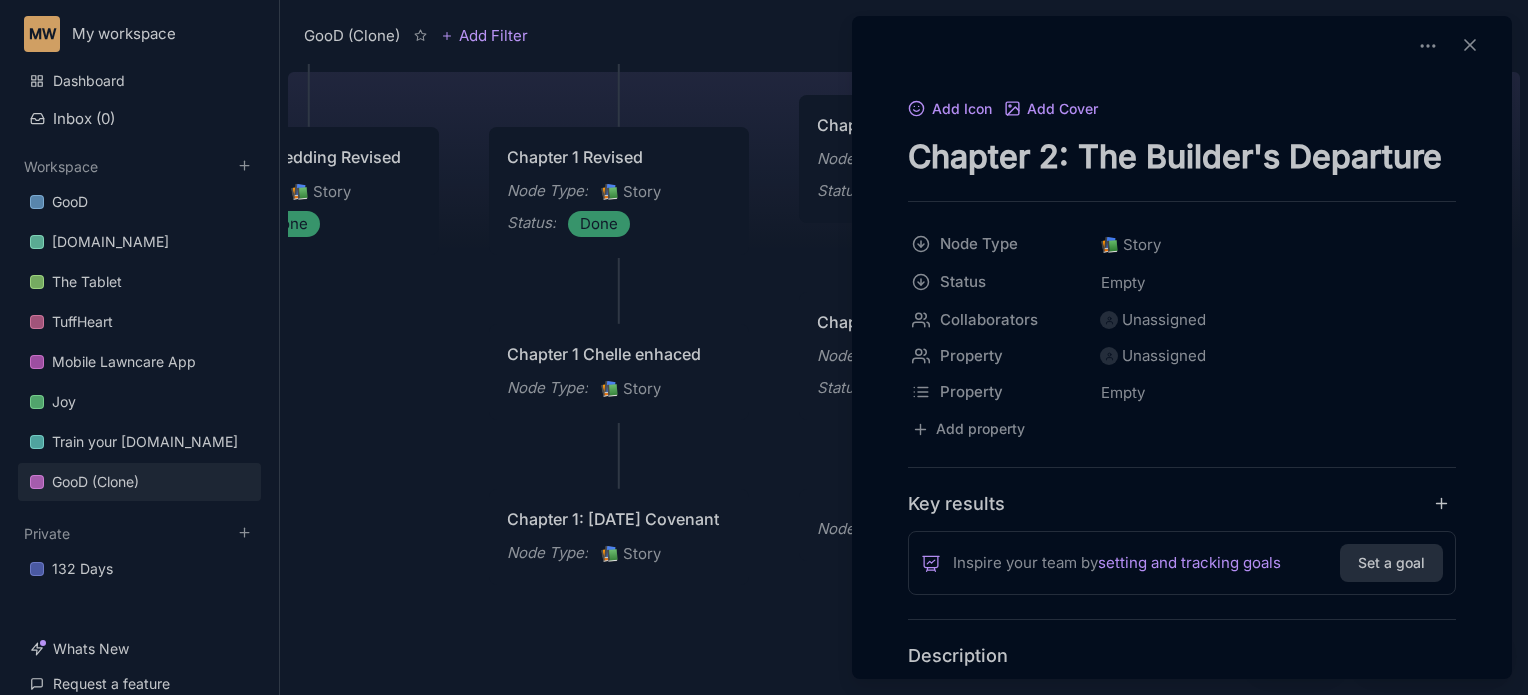 type on "Chapter 2: The Builder's Departure" 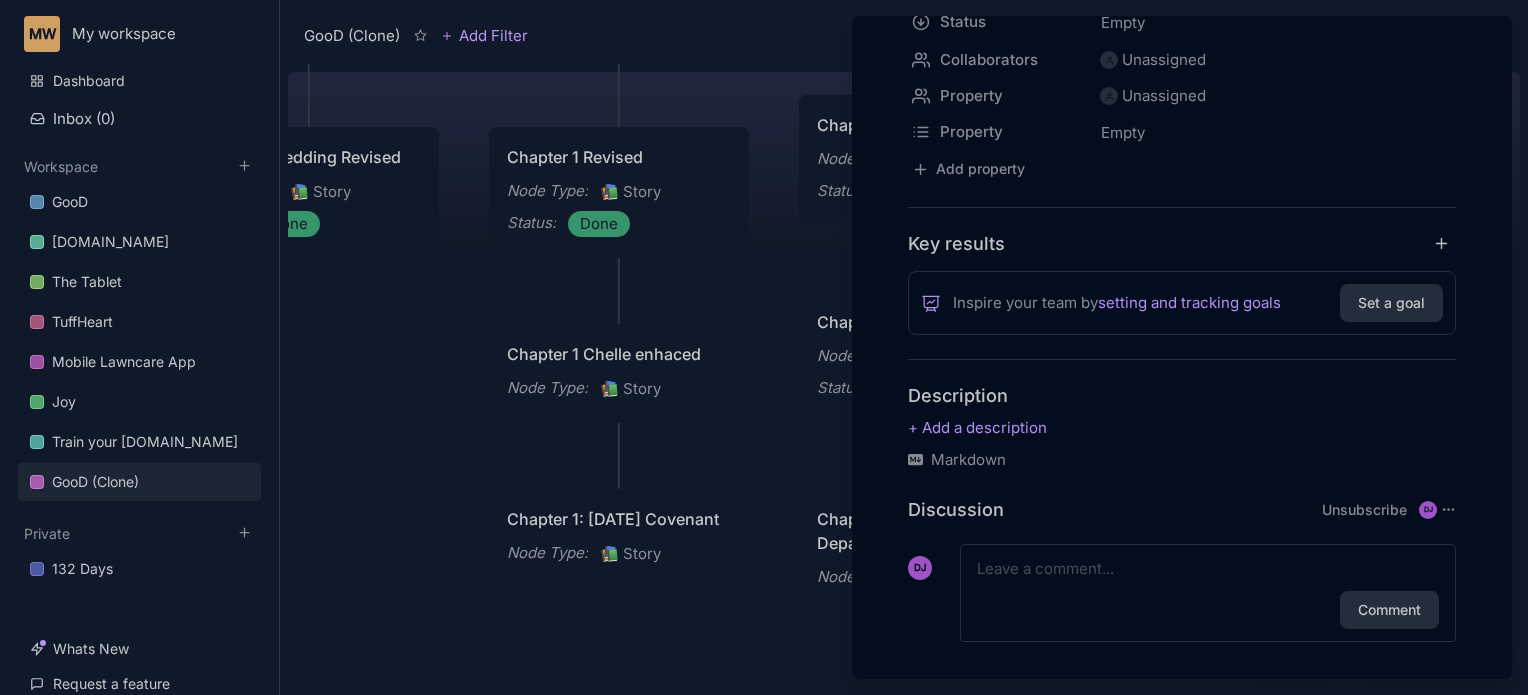 scroll, scrollTop: 277, scrollLeft: 0, axis: vertical 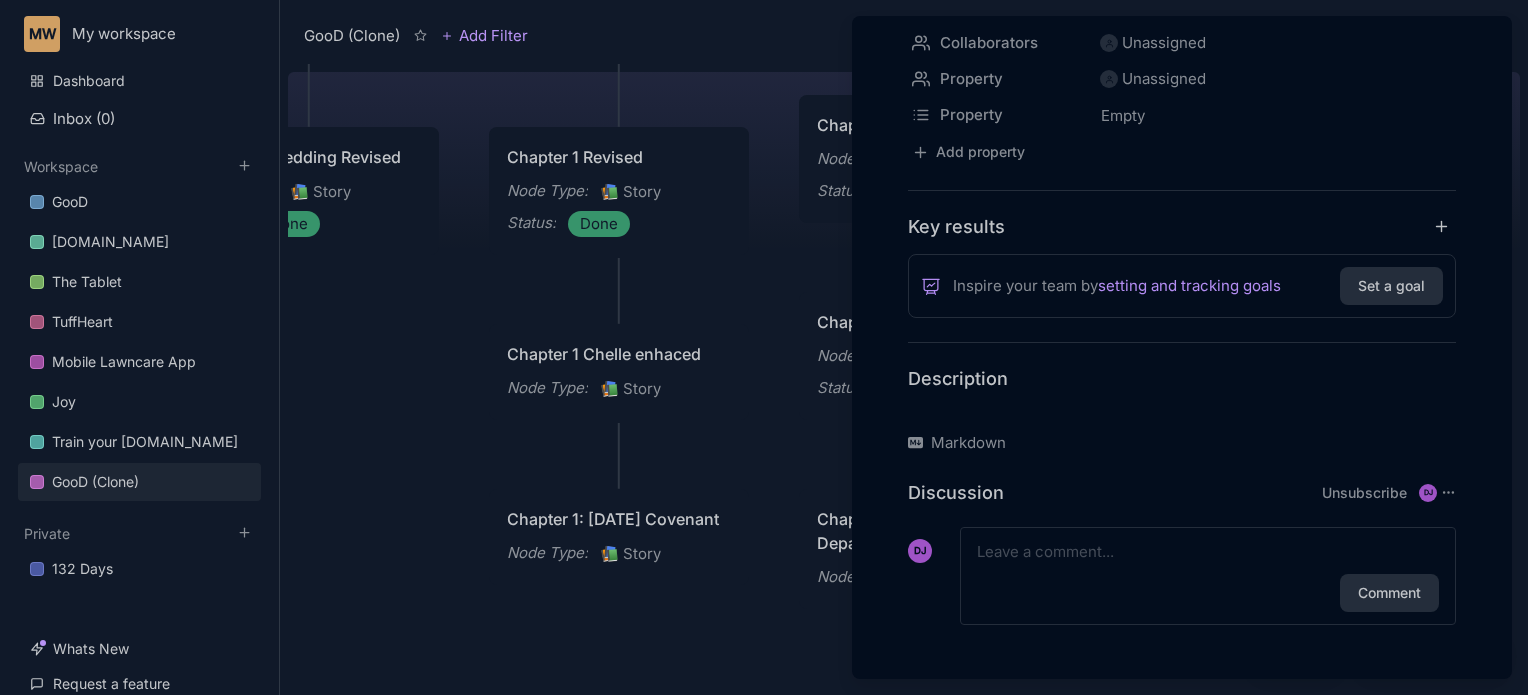 click at bounding box center [1182, 411] 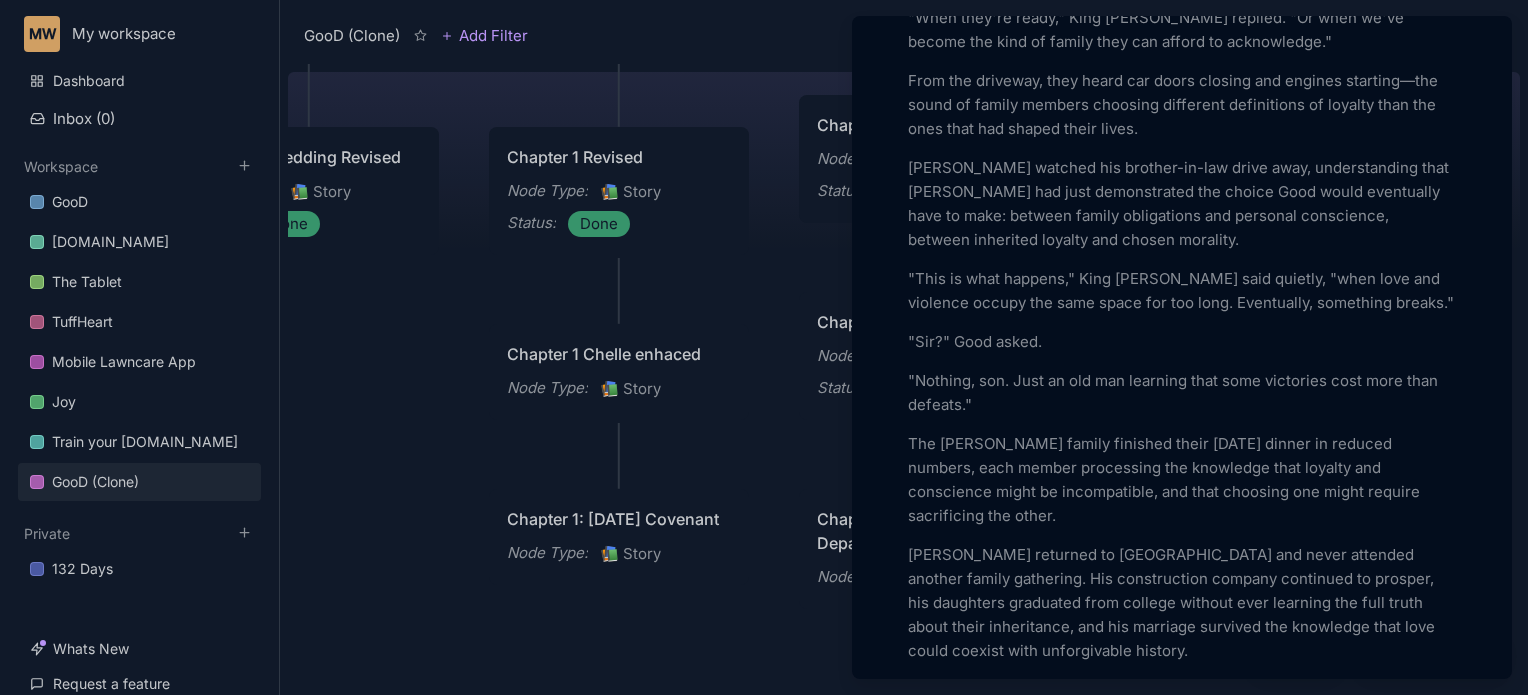 click on "Add Icon Add Cover Chapter 2: The Builder's Departure   Node Type 📚   Story   Status Empty   Collaborators Unassigned   Property Unassigned   Property Empty
To pick up a draggable item, press the space bar.
While dragging, use the arrow keys to move the item.
Press space again to drop the item in its new position, or press escape to cancel.
Add property Key results Inspire your team by  setting and tracking goals Set a goal Description Three Years Earlier - The Breaking Point The [DATE] dinner that changed everything began like hundreds of others, but ended with King [PERSON_NAME] losing a son to conscience in a way that foreshadowed Good's eventual exile. [PERSON_NAME] sat at his usual place at the family table, his wife [PERSON_NAME] beside him, their twin daughters—home from college for [DATE]—asking innocent questions about family history that made everyone uncomfortable. "But before that," [PERSON_NAME] pressed. "When you were younger, before Dad's company. What did you do then?"  Markdown DJ" at bounding box center [1182, -1542] 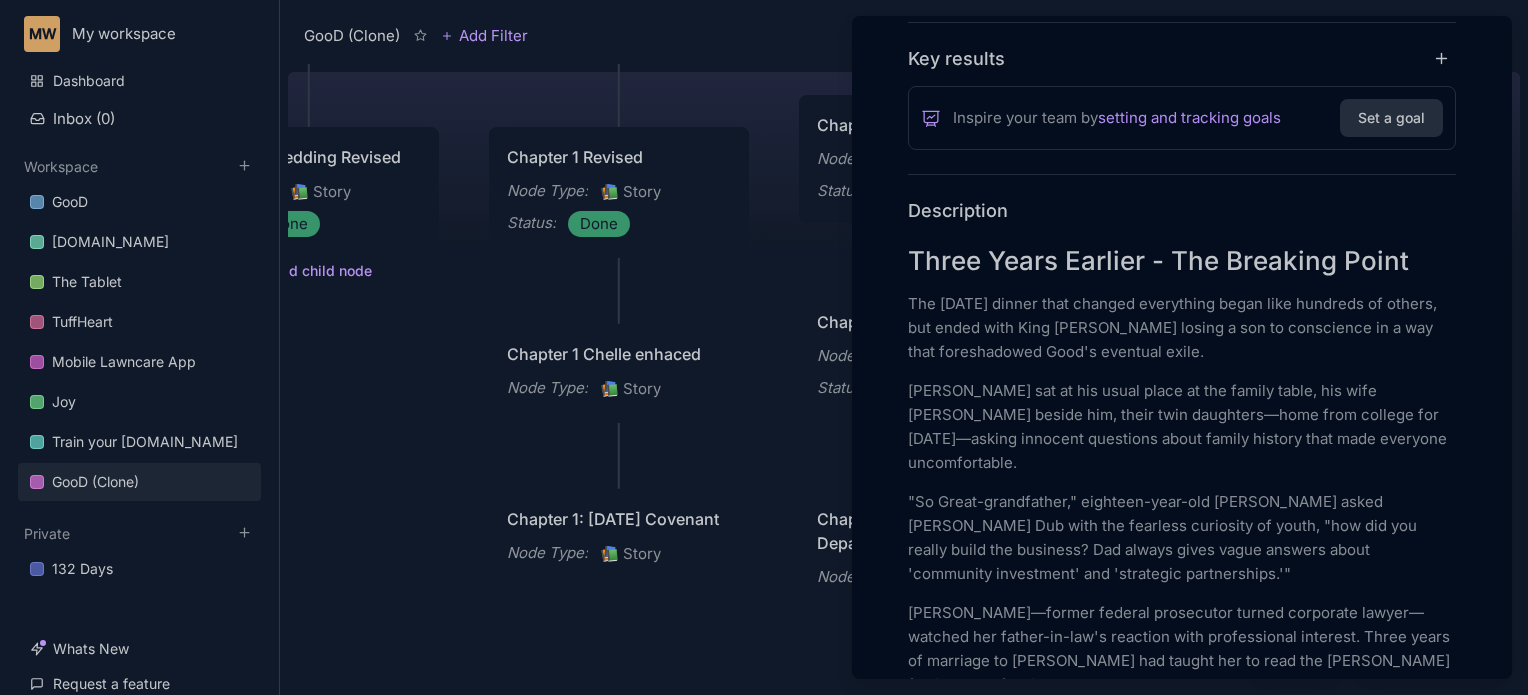 scroll, scrollTop: 520, scrollLeft: 0, axis: vertical 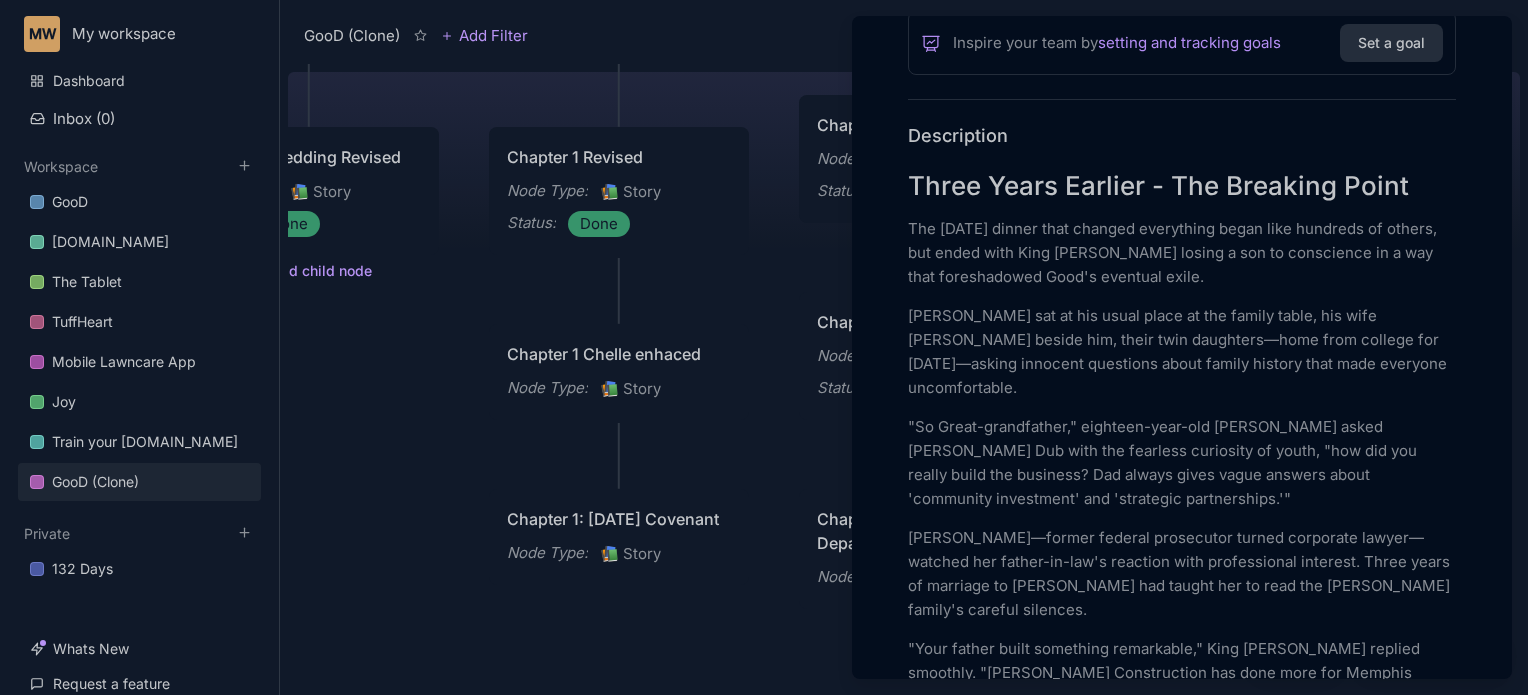 click on "The [DATE] dinner that changed everything began like hundreds of others, but ended with King [PERSON_NAME] losing a son to conscience in a way that foreshadowed Good's eventual exile." at bounding box center (1182, 253) 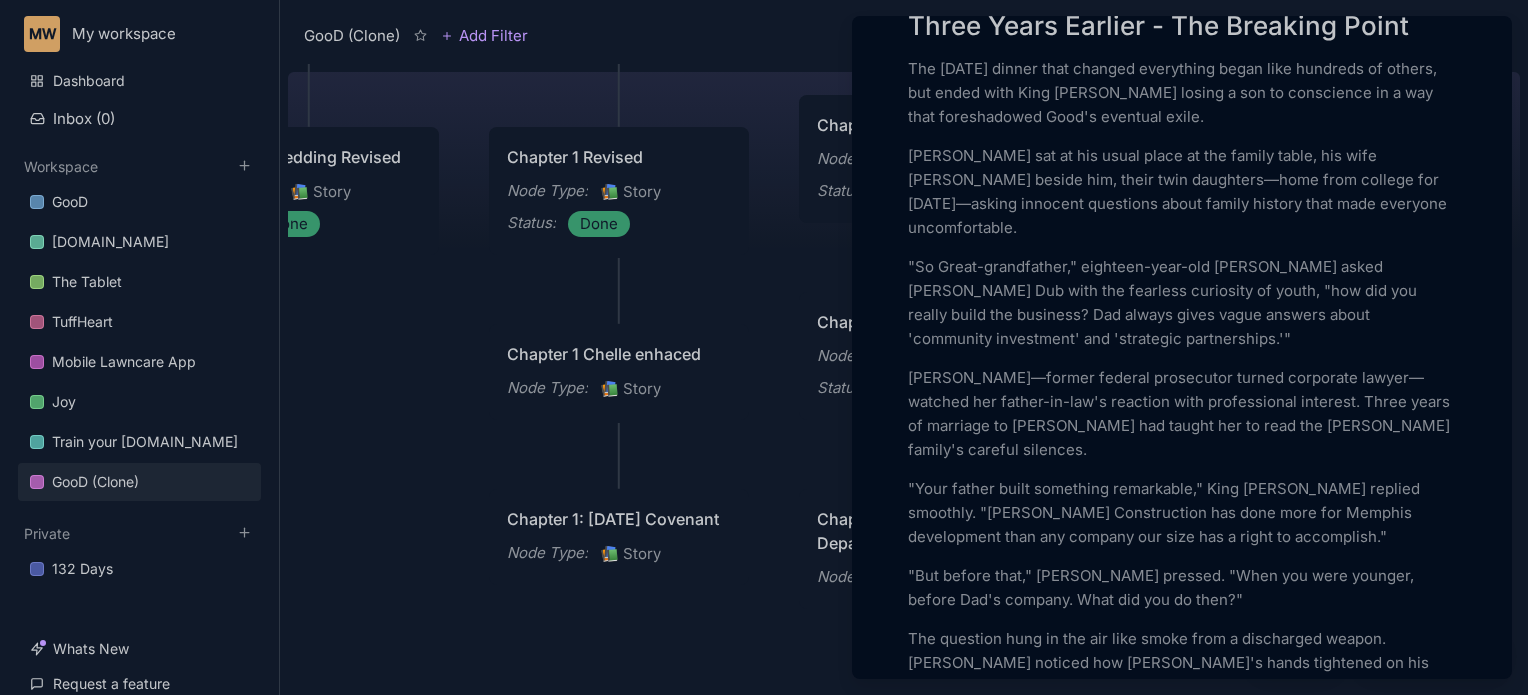scroll, scrollTop: 640, scrollLeft: 0, axis: vertical 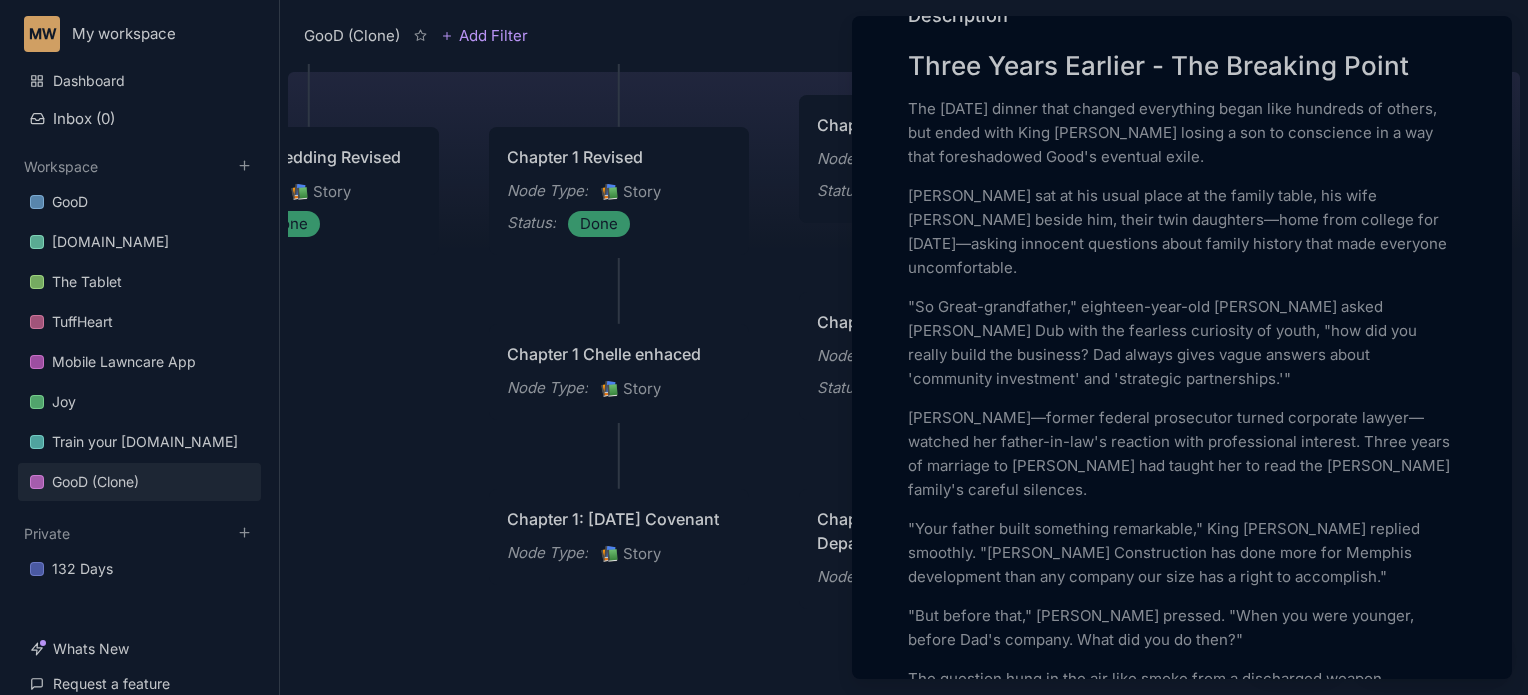 click on ""So Great-grandfather," eighteen-year-old [PERSON_NAME] asked [PERSON_NAME] Dub with the fearless curiosity of youth, "how did you really build the business? Dad always gives vague answers about 'community investment' and 'strategic partnerships.'"" at bounding box center [1182, 343] 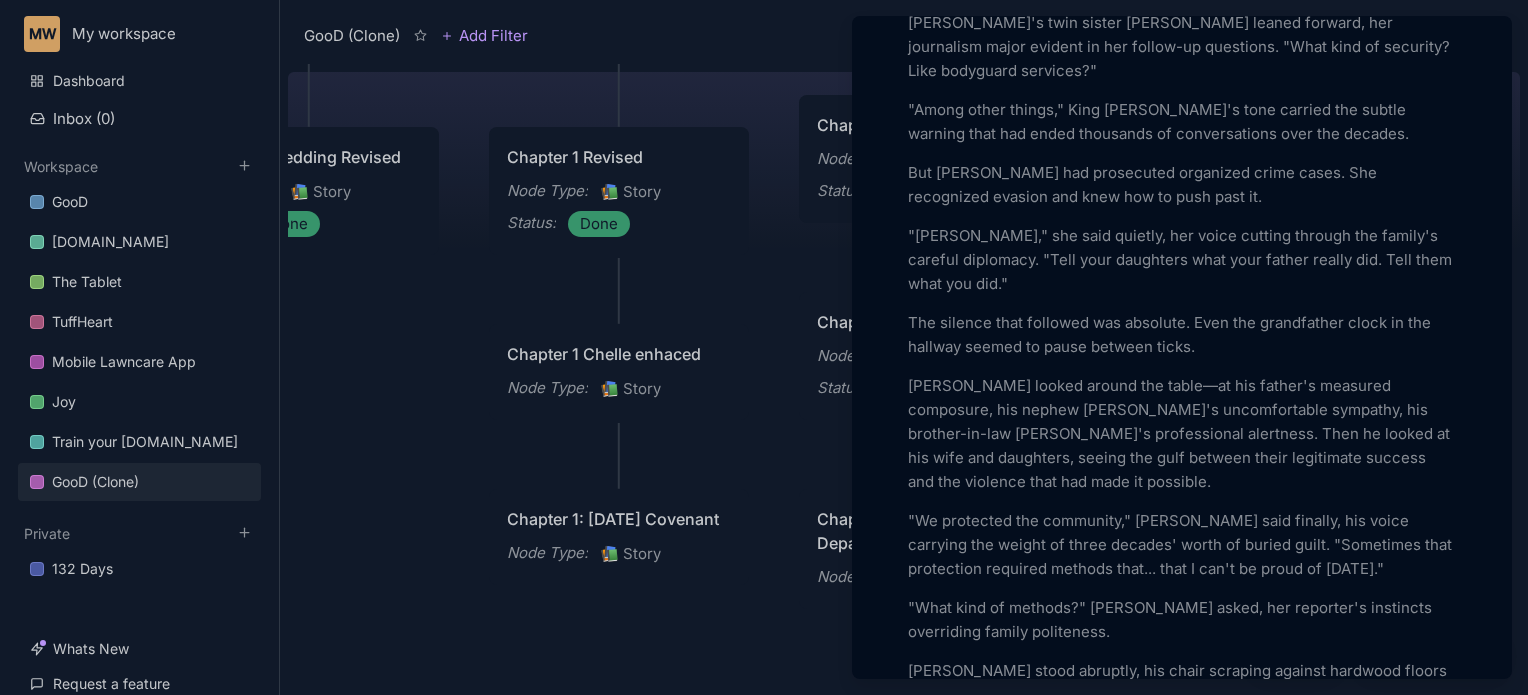 scroll, scrollTop: 1533, scrollLeft: 0, axis: vertical 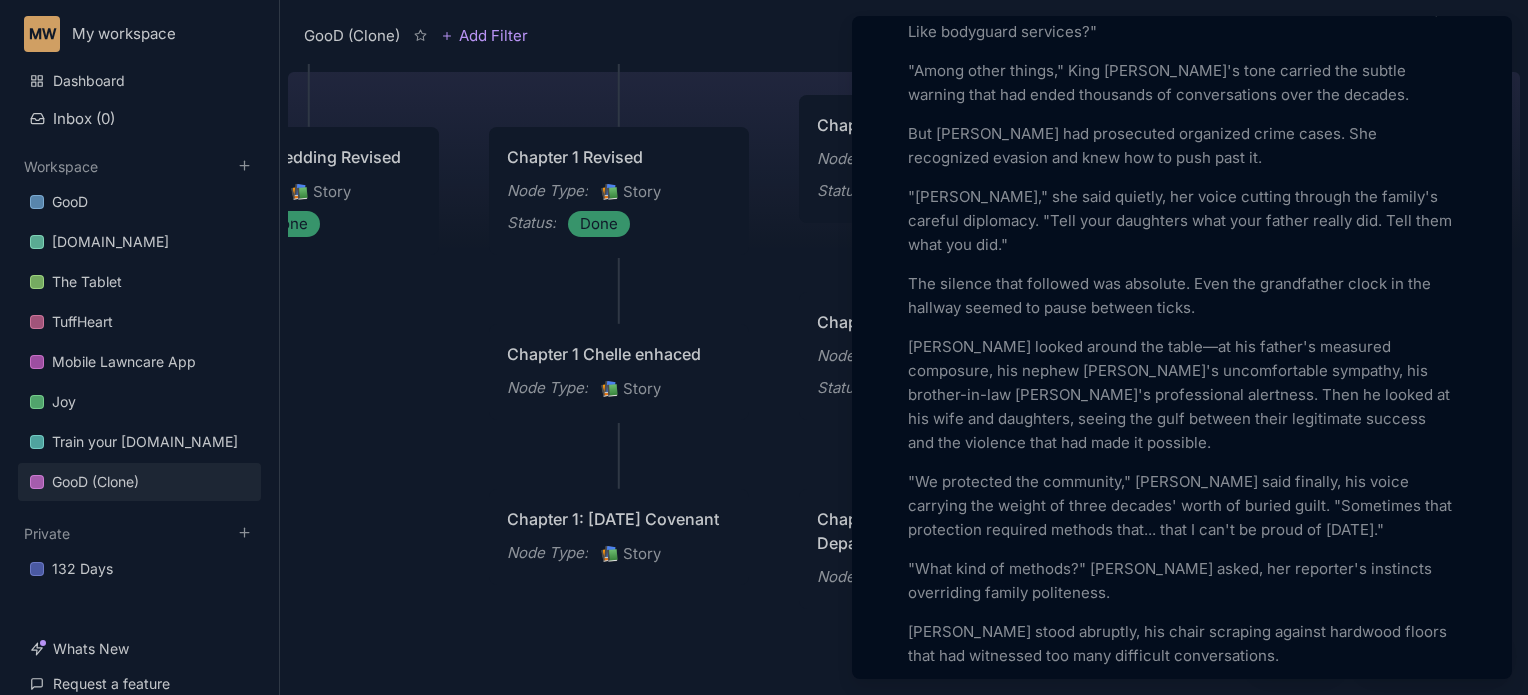 click on "[PERSON_NAME] looked around the table—at his father's measured composure, his nephew [PERSON_NAME]'s uncomfortable sympathy, his brother-in-law [PERSON_NAME]'s professional alertness. Then he looked at his wife and daughters, seeing the gulf between their legitimate success and the violence that had made it possible." at bounding box center (1182, 395) 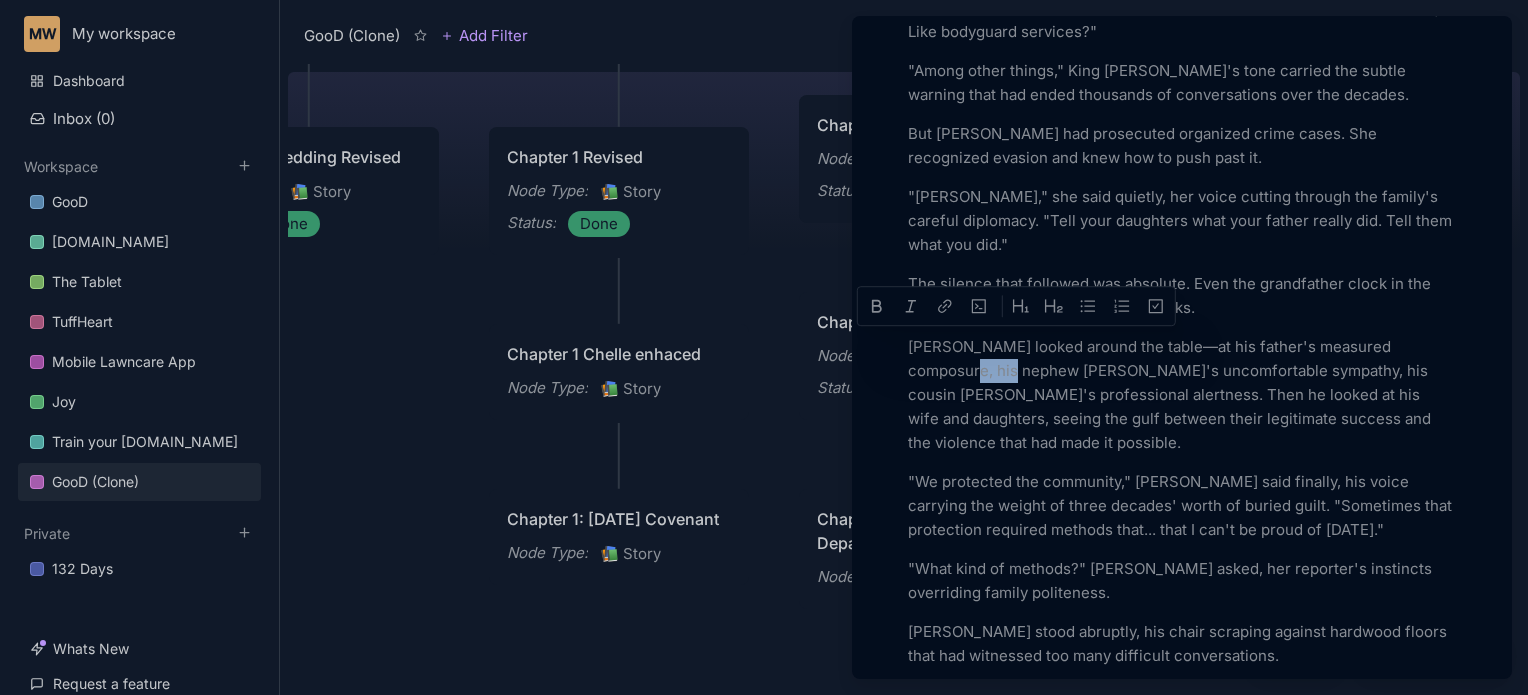drag, startPoint x: 963, startPoint y: 344, endPoint x: 911, endPoint y: 348, distance: 52.153618 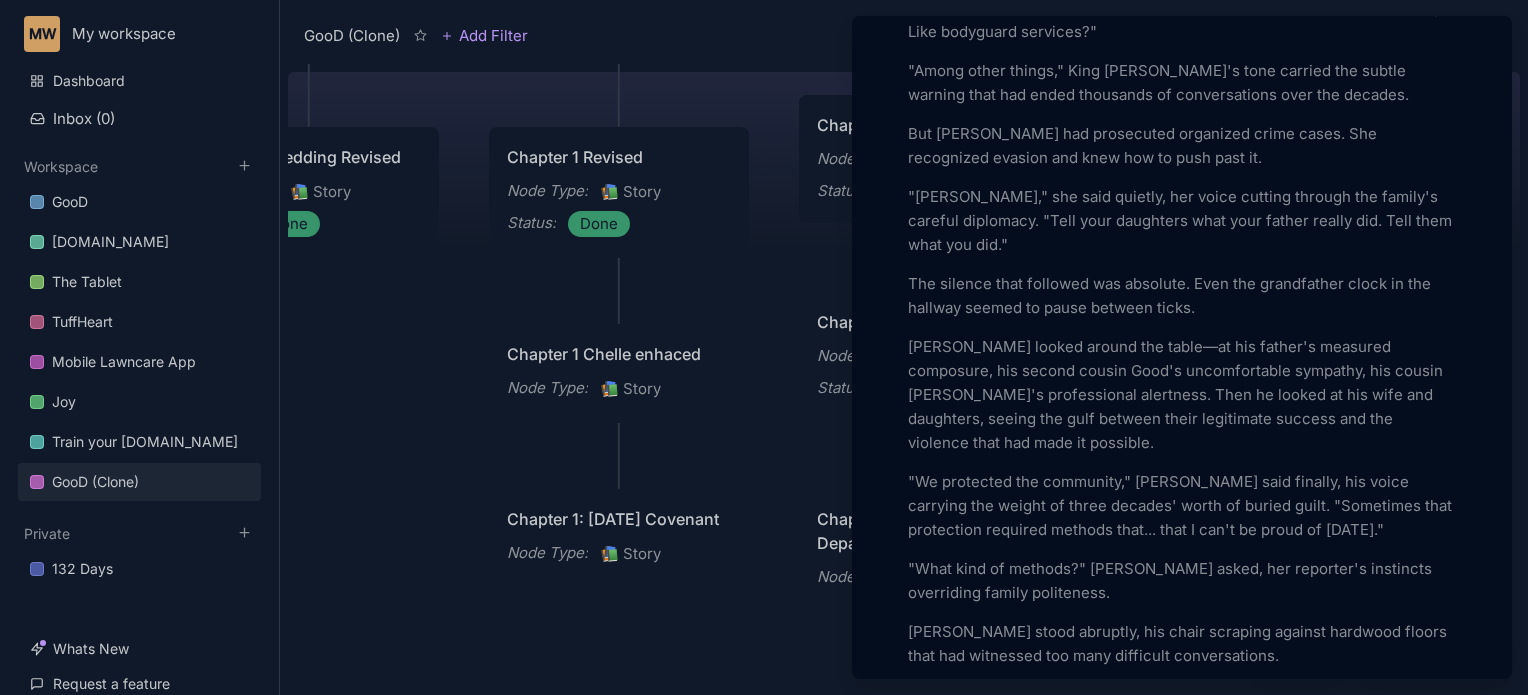click on "[PERSON_NAME] looked around the table—at his father's measured composure, his second cousin Good's uncomfortable sympathy, his cousin [PERSON_NAME]'s professional alertness. Then he looked at his wife and daughters, seeing the gulf between their legitimate success and the violence that had made it possible." at bounding box center (1182, 395) 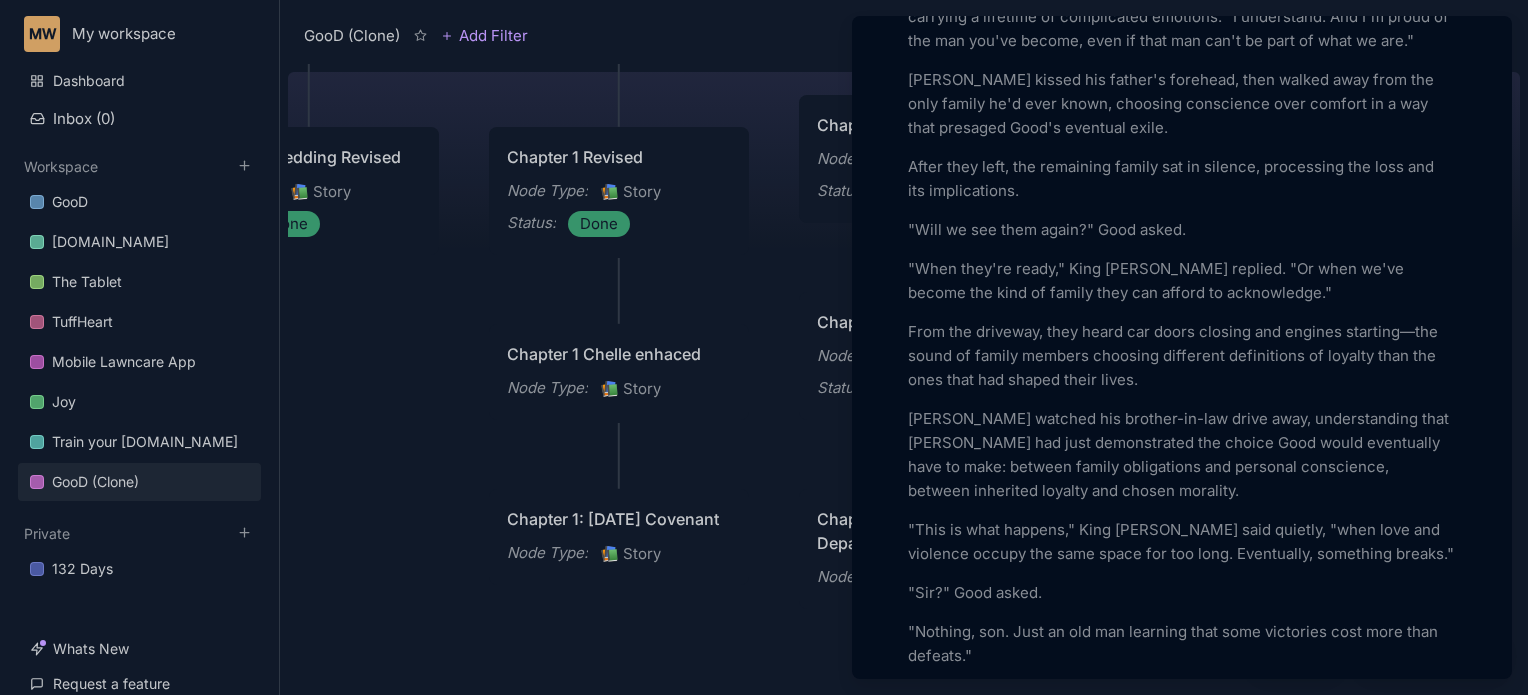 scroll, scrollTop: 3999, scrollLeft: 0, axis: vertical 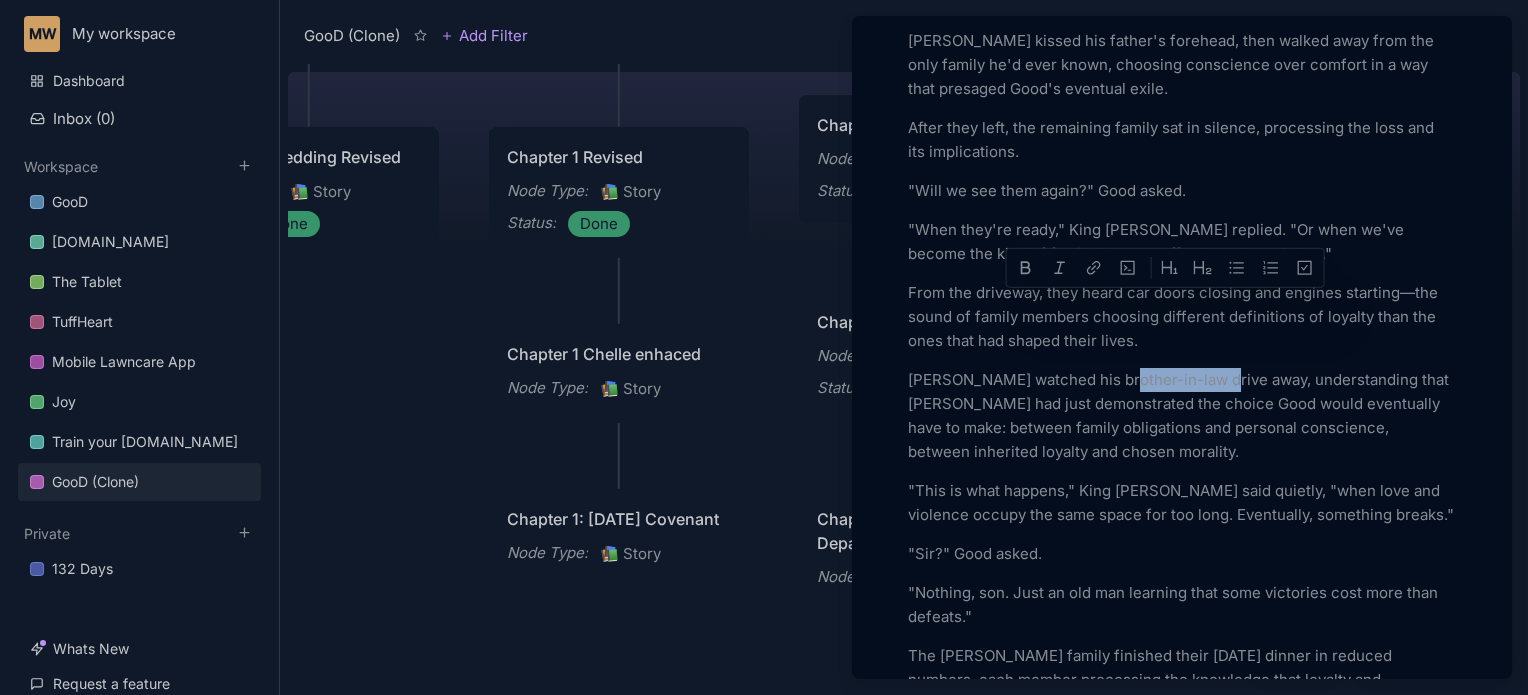 drag, startPoint x: 1213, startPoint y: 307, endPoint x: 1116, endPoint y: 315, distance: 97.32934 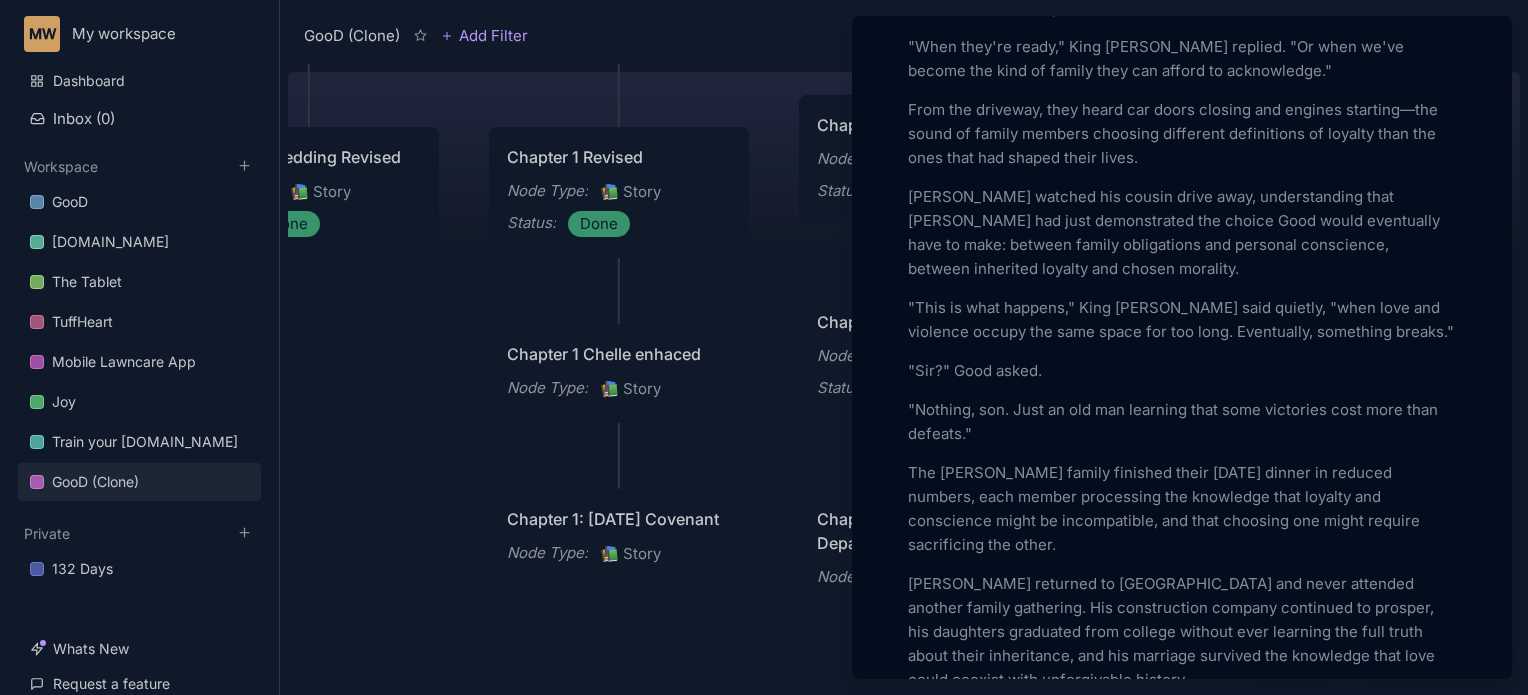 scroll, scrollTop: 4206, scrollLeft: 0, axis: vertical 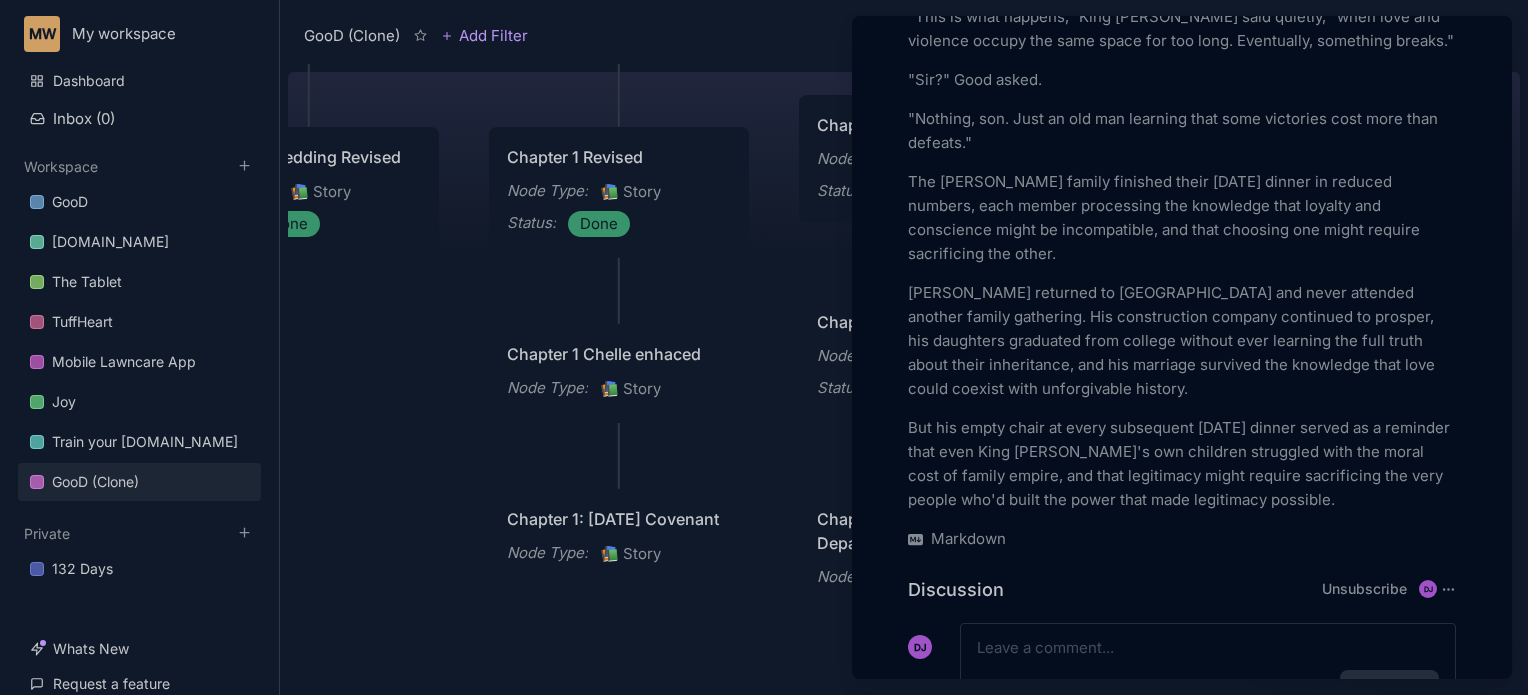 click at bounding box center [764, 347] 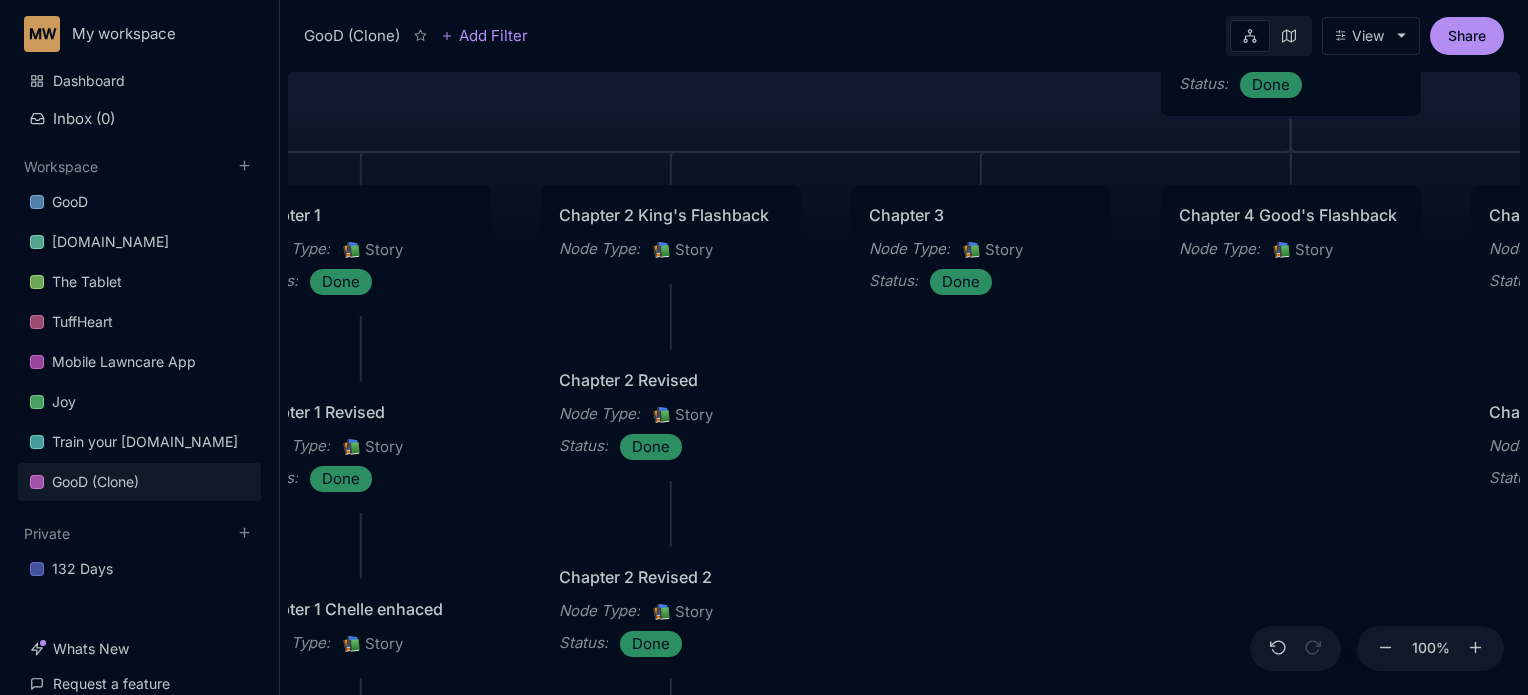 drag, startPoint x: 1254, startPoint y: 394, endPoint x: 1034, endPoint y: 575, distance: 284.8877 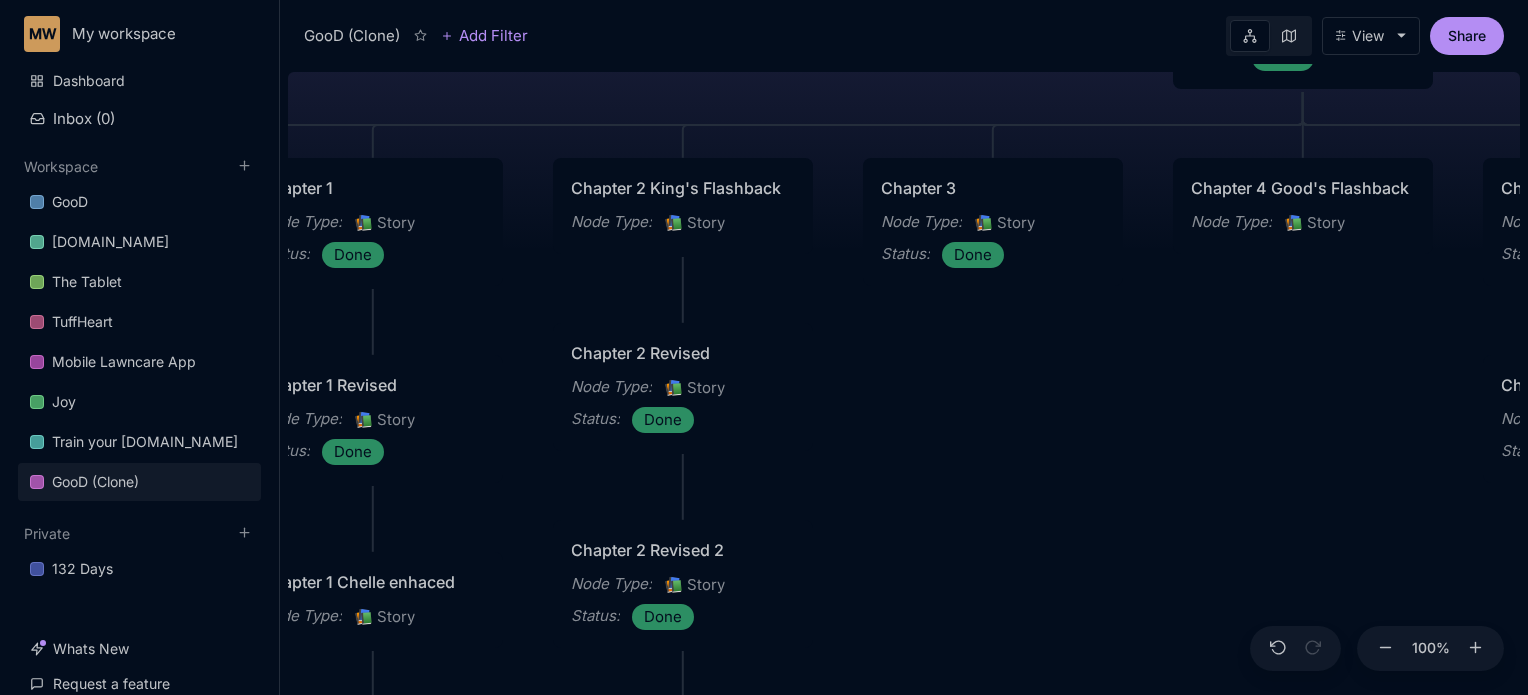 drag, startPoint x: 1102, startPoint y: 457, endPoint x: 1074, endPoint y: 511, distance: 60.827625 